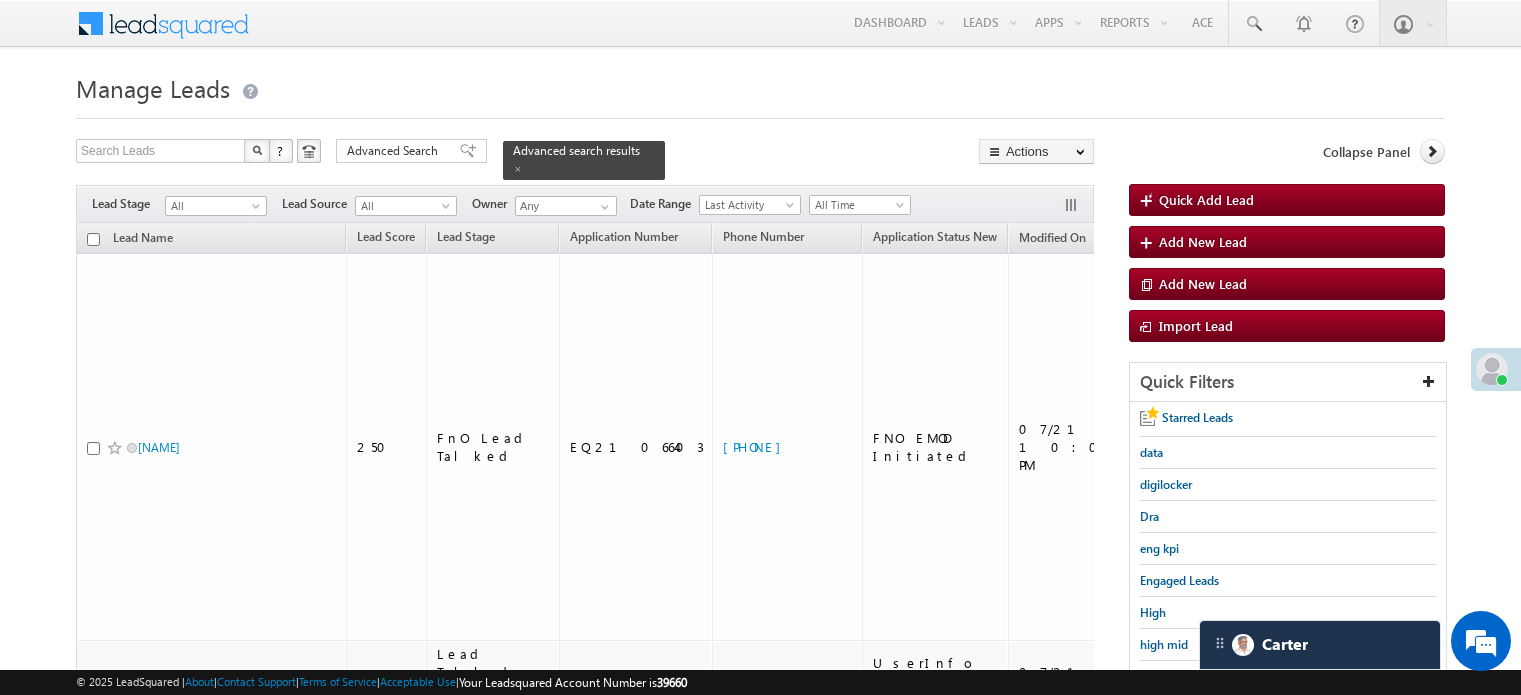 scroll, scrollTop: 129, scrollLeft: 0, axis: vertical 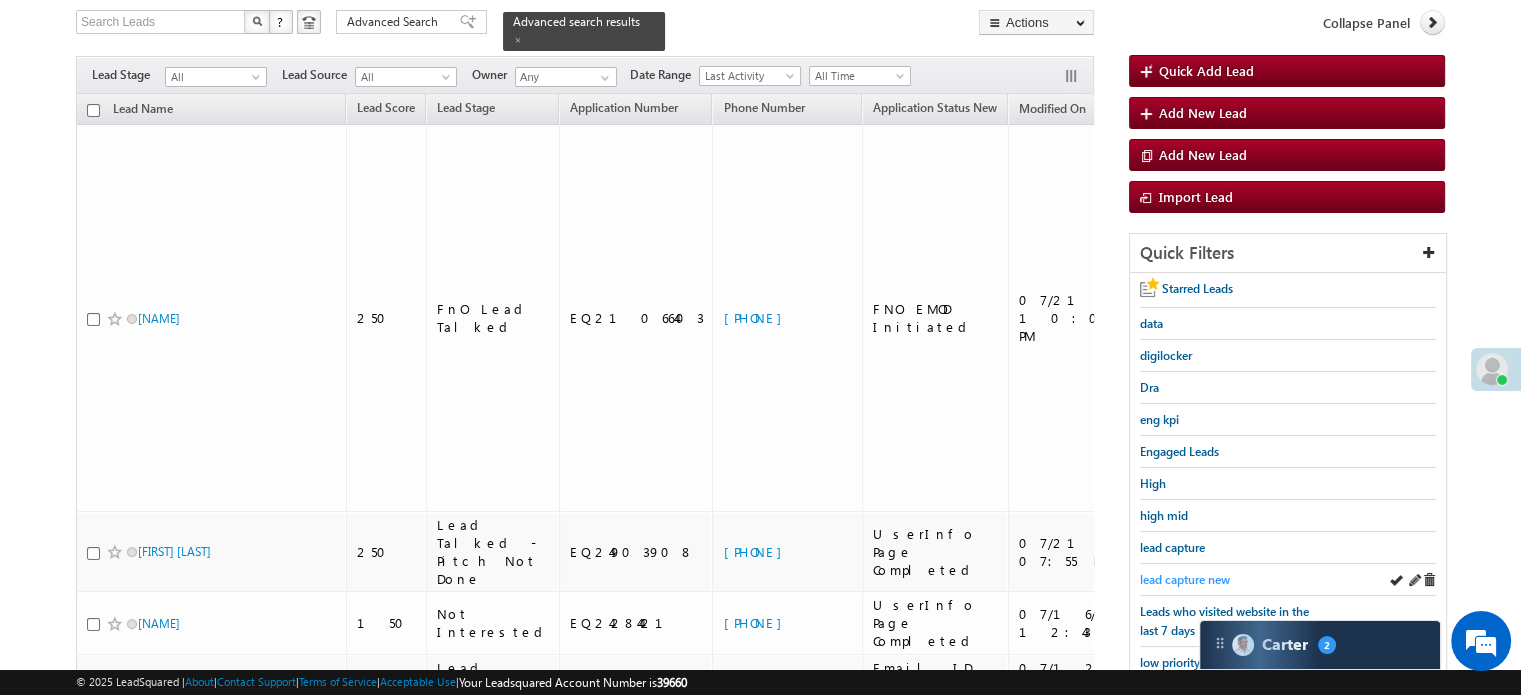 click on "lead capture new" at bounding box center [1185, 579] 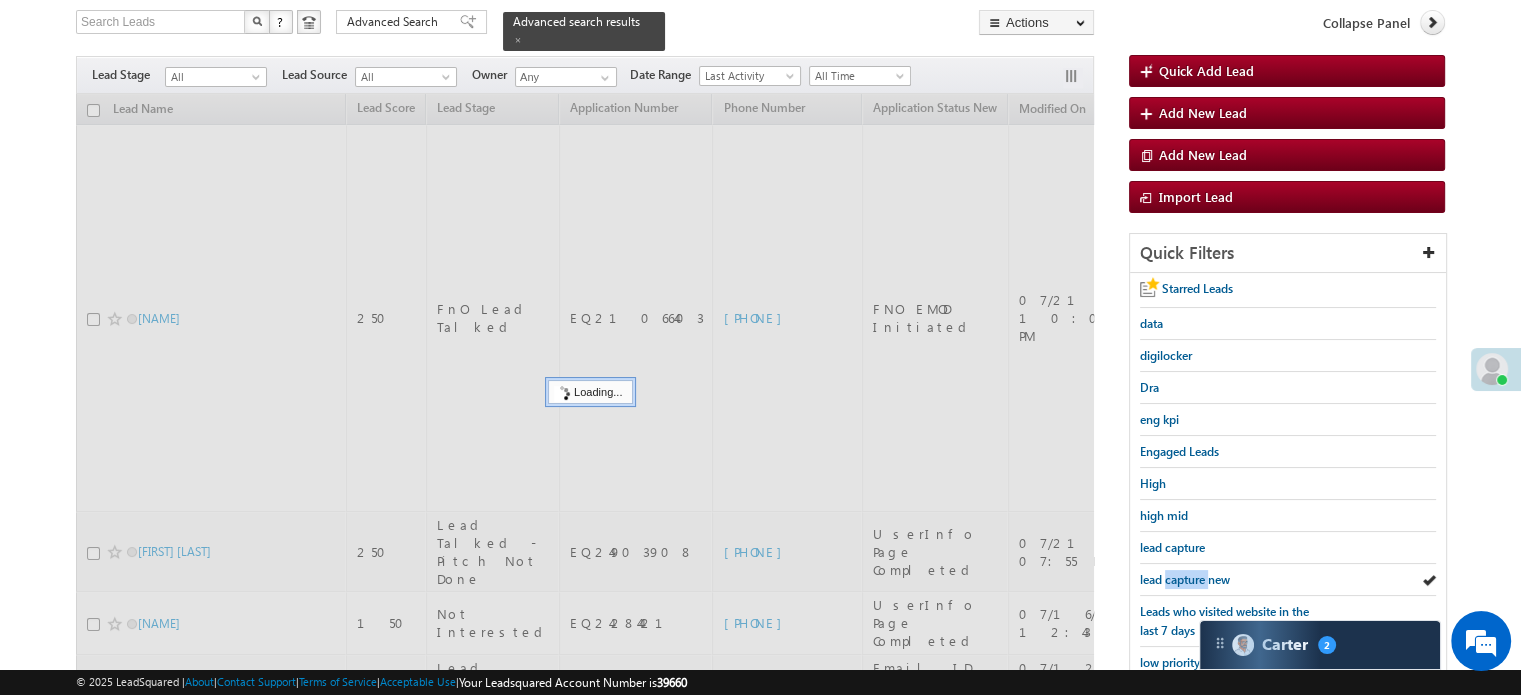 click on "lead capture new" at bounding box center (1185, 579) 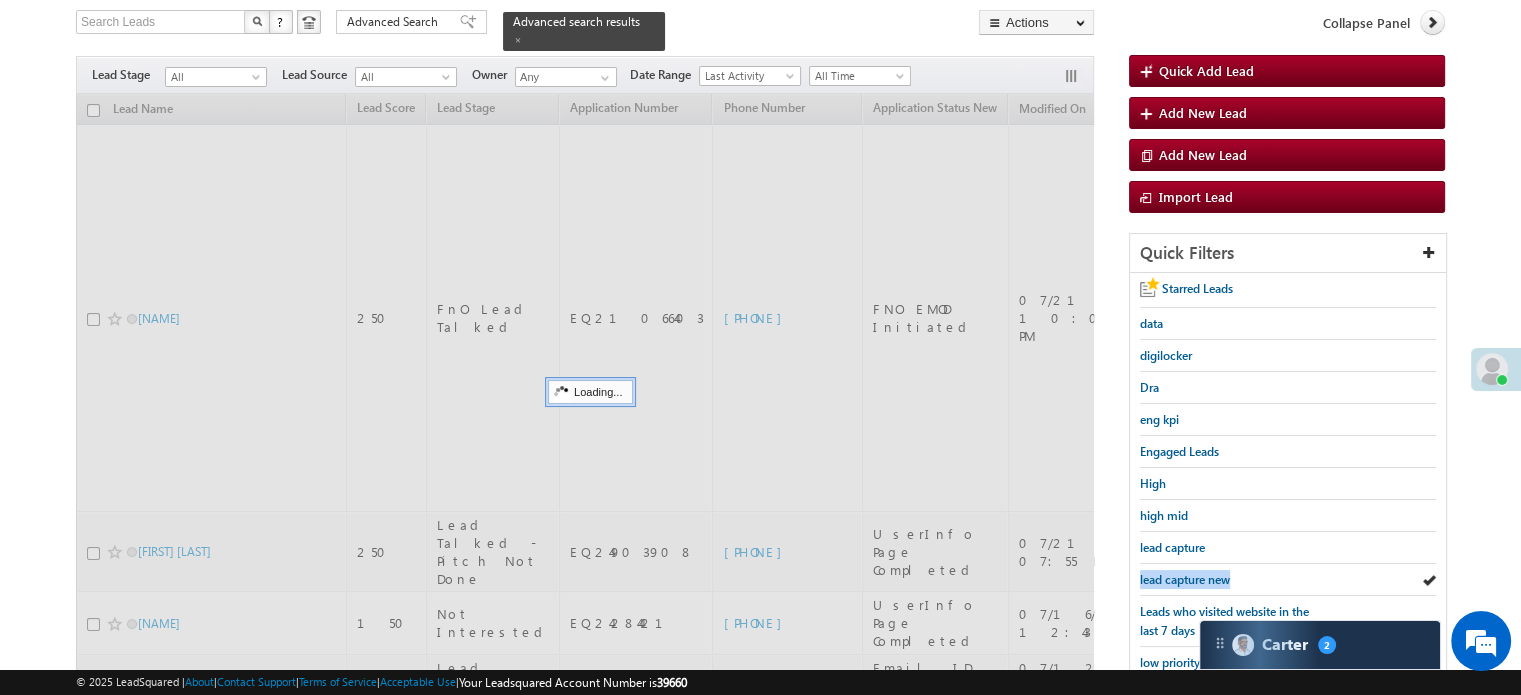 click on "lead capture new" at bounding box center (1185, 579) 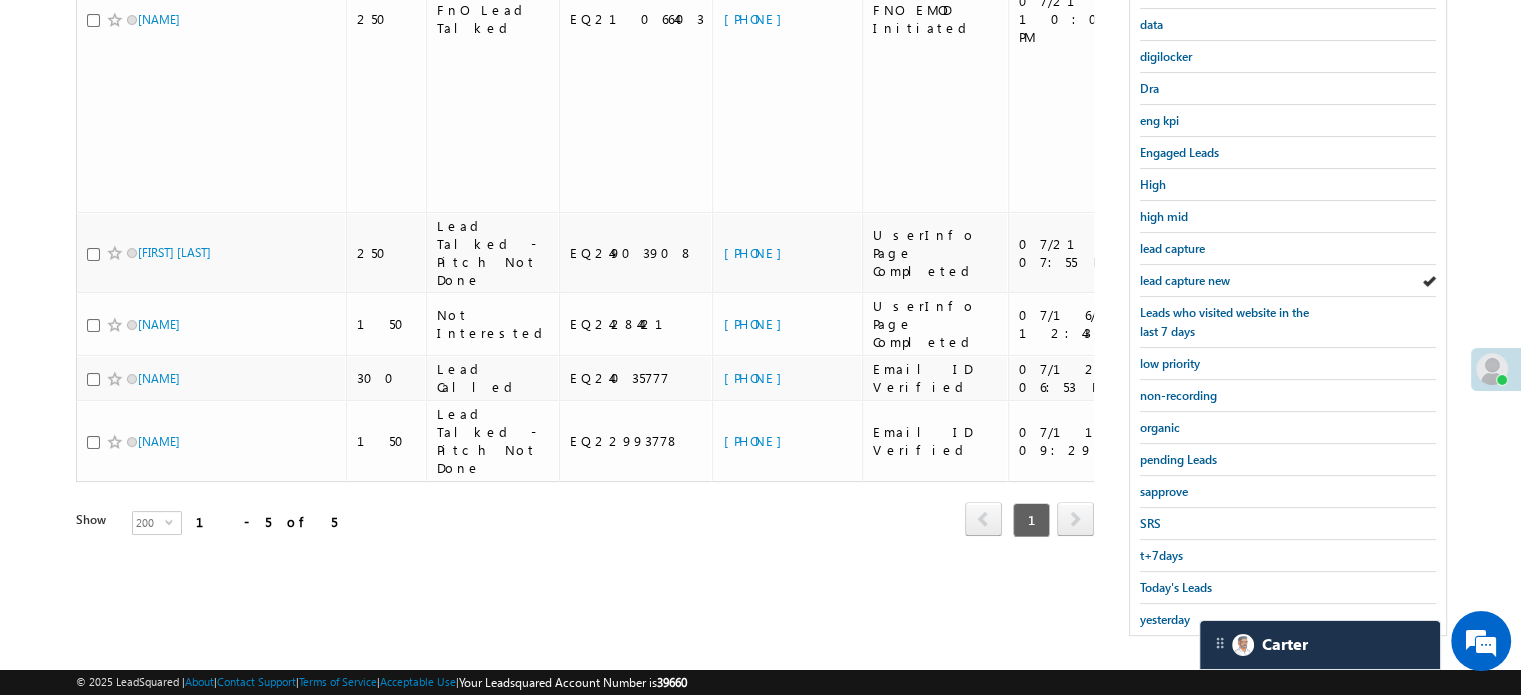 scroll, scrollTop: 429, scrollLeft: 0, axis: vertical 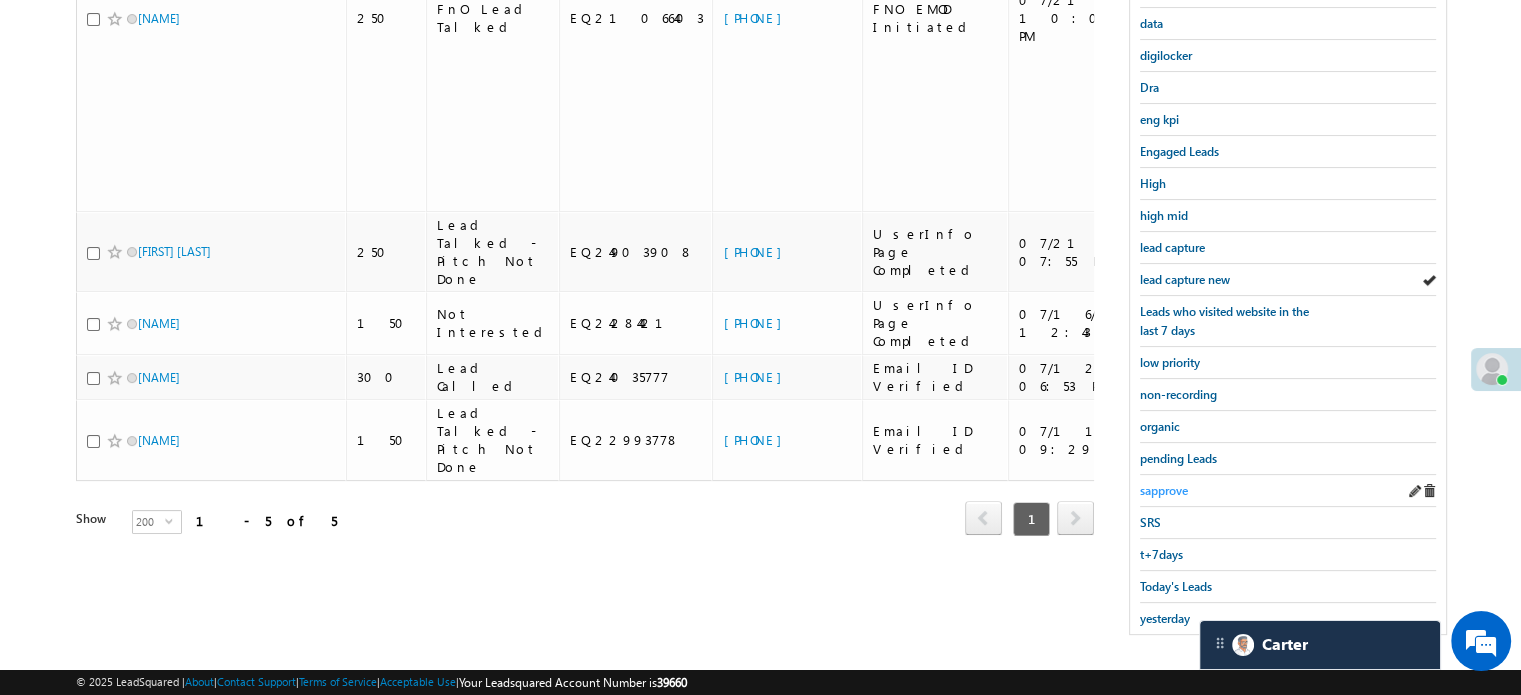click on "sapprove" at bounding box center [1164, 490] 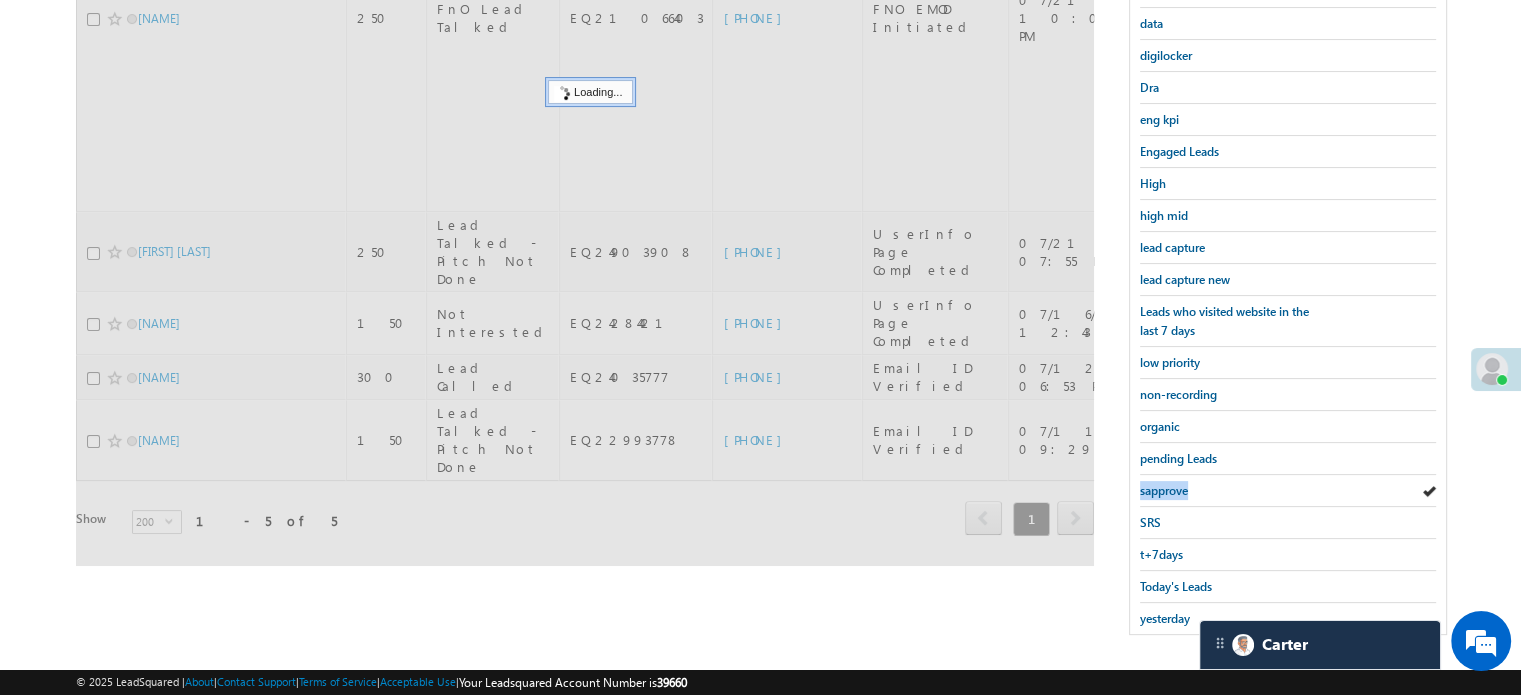click on "sapprove" at bounding box center (1164, 490) 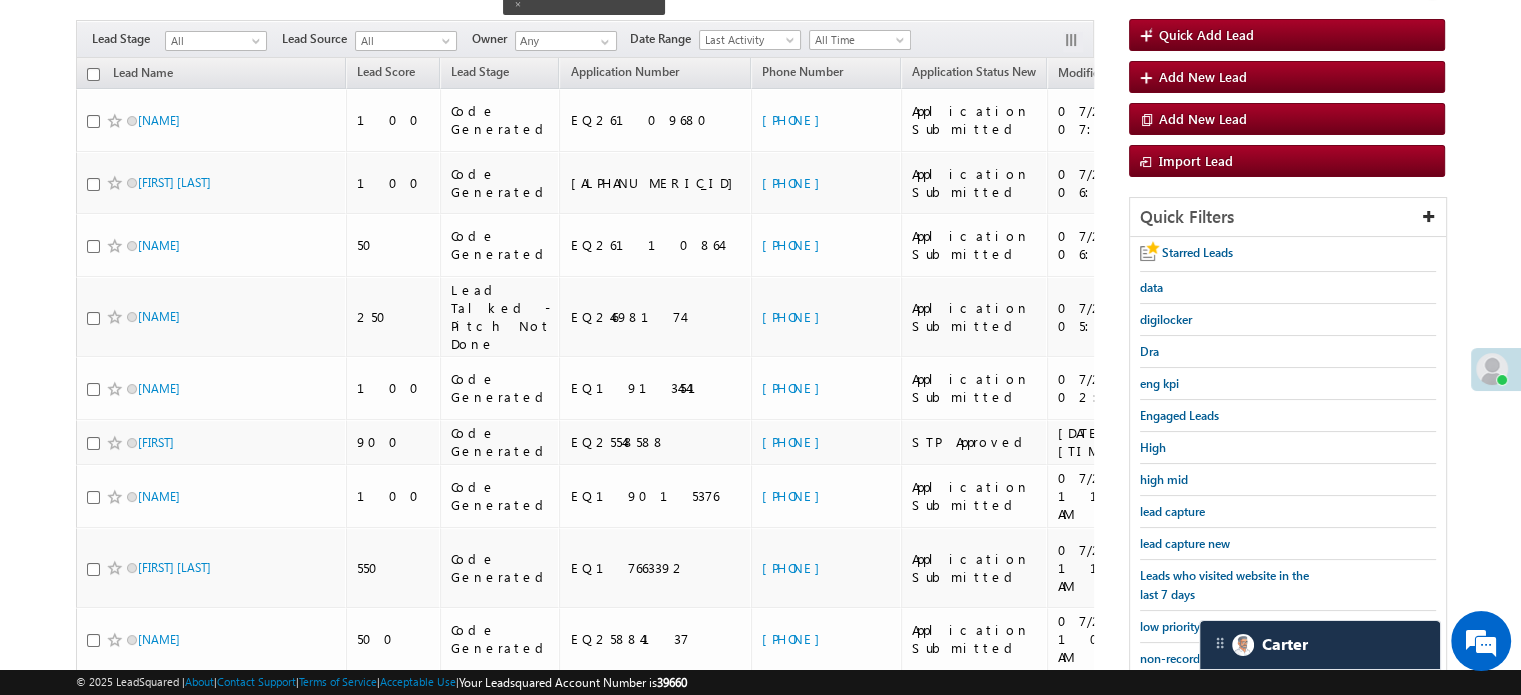 scroll, scrollTop: 129, scrollLeft: 0, axis: vertical 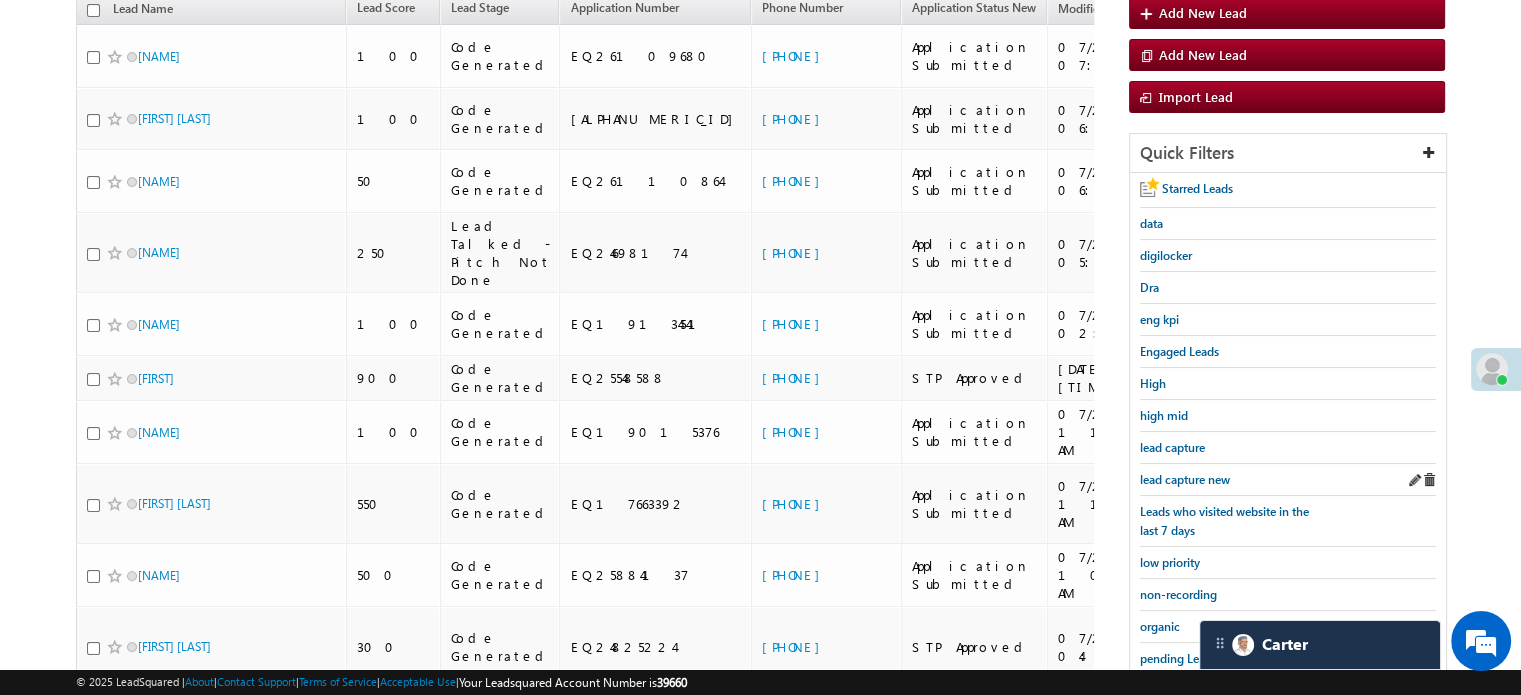 click on "lead capture new" at bounding box center (1288, 480) 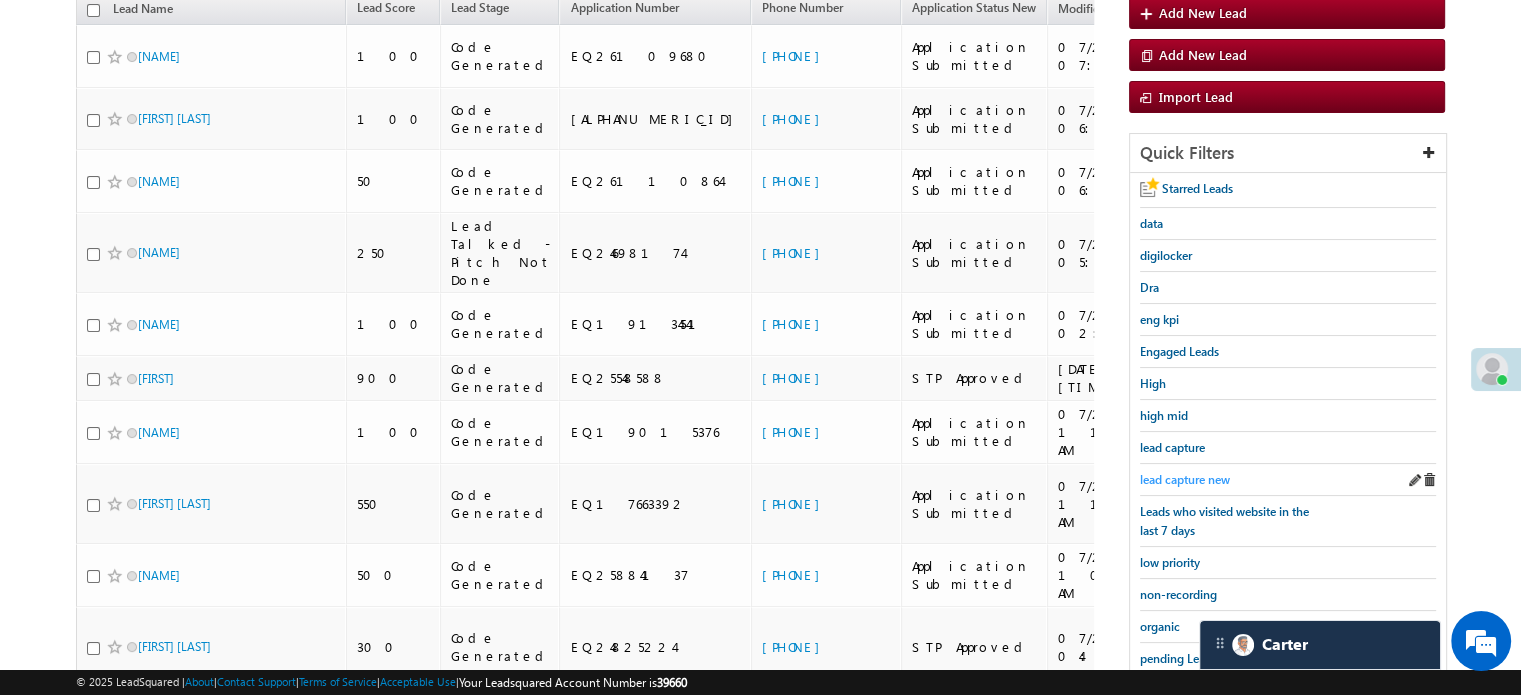 click on "lead capture new" at bounding box center [1185, 479] 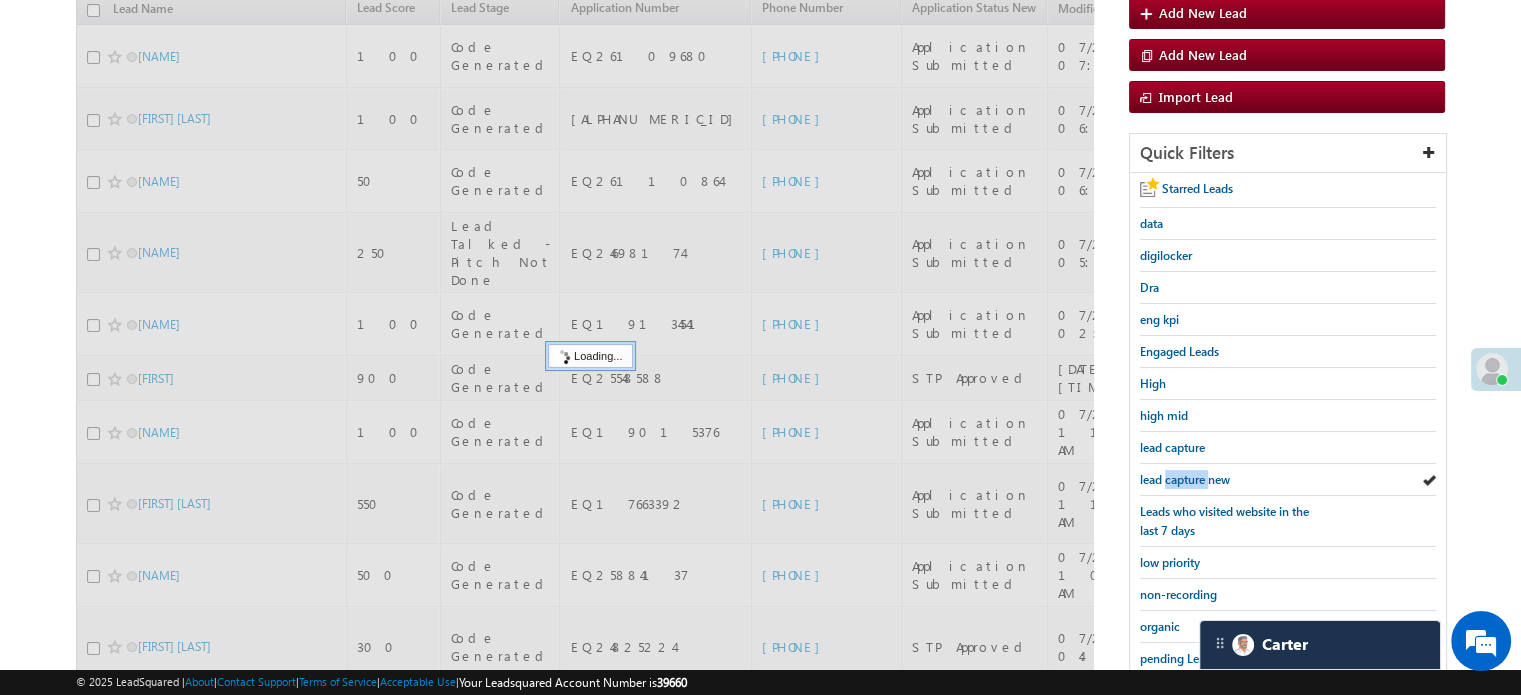 click on "lead capture new" at bounding box center (1185, 479) 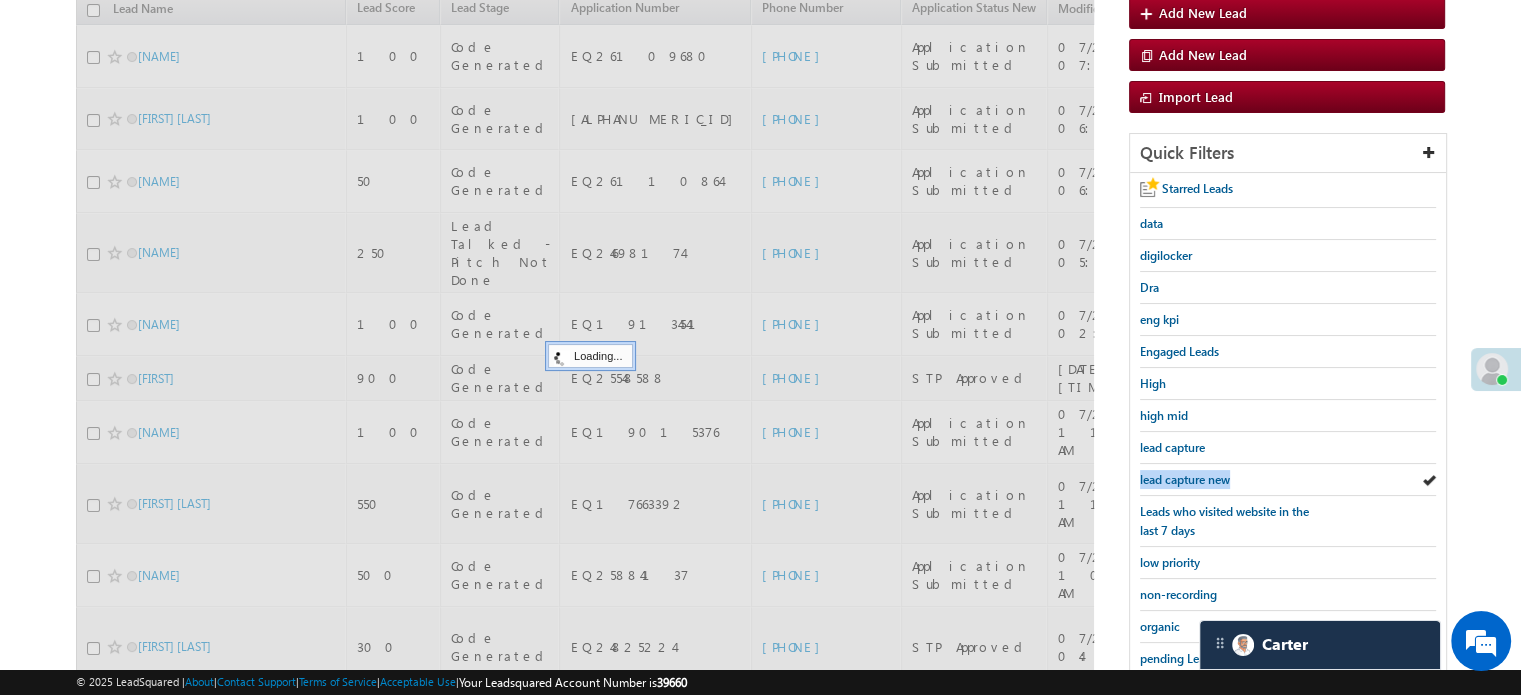 click on "lead capture new" at bounding box center (1185, 479) 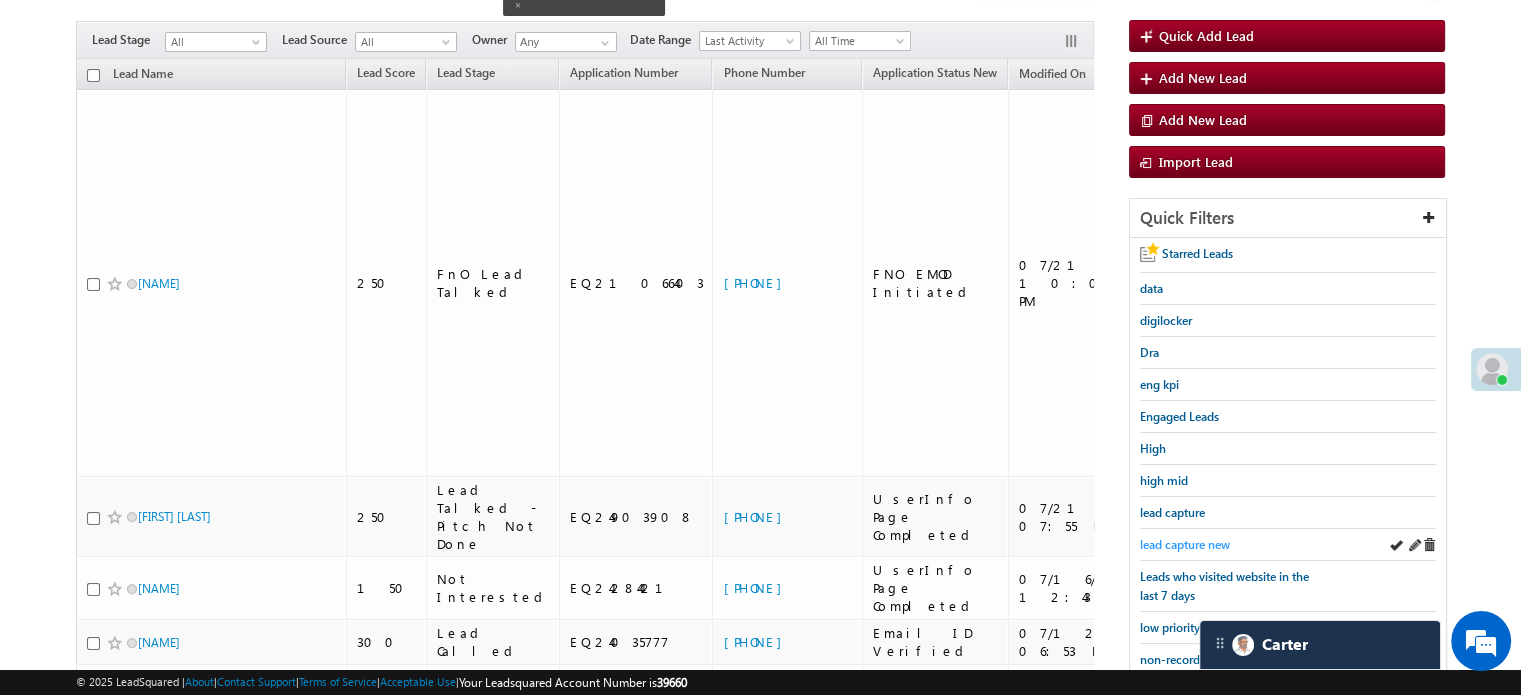 scroll, scrollTop: 129, scrollLeft: 0, axis: vertical 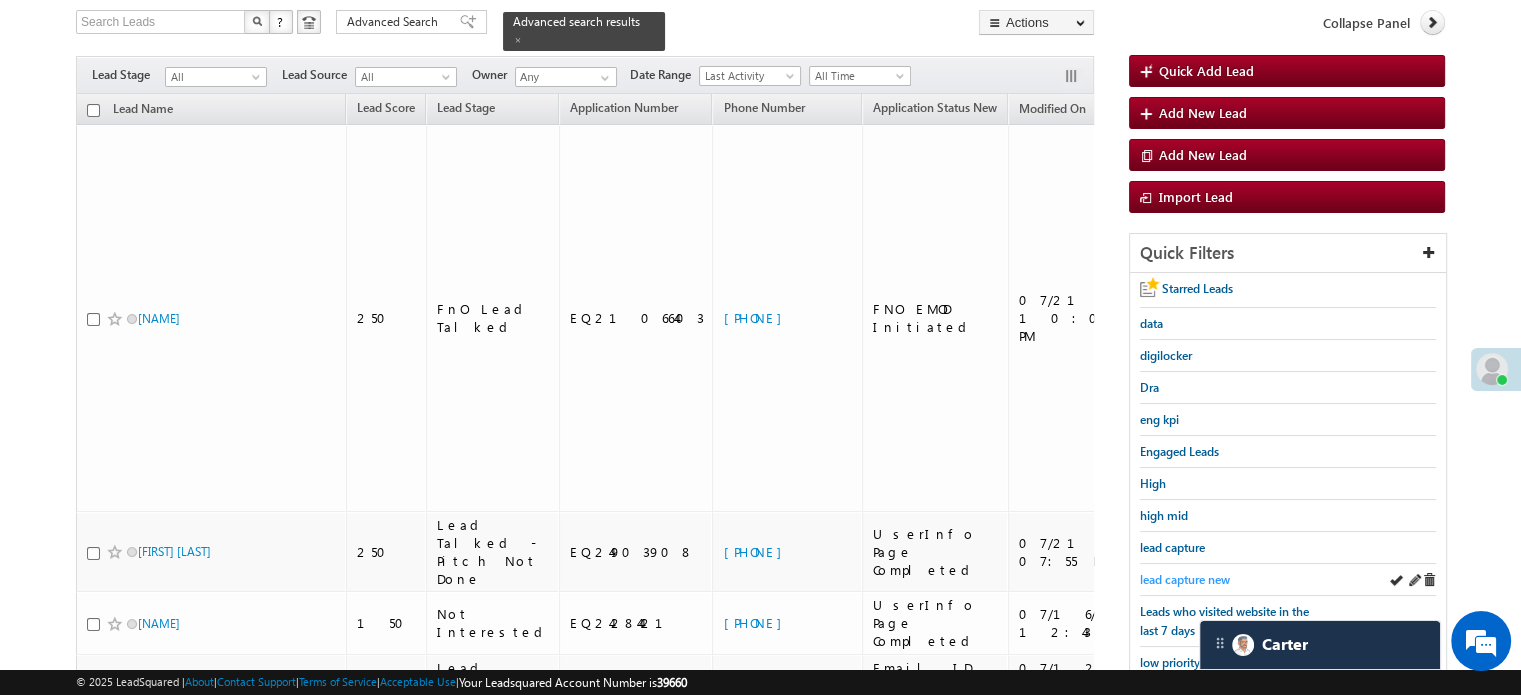 click on "lead capture new" at bounding box center (1185, 579) 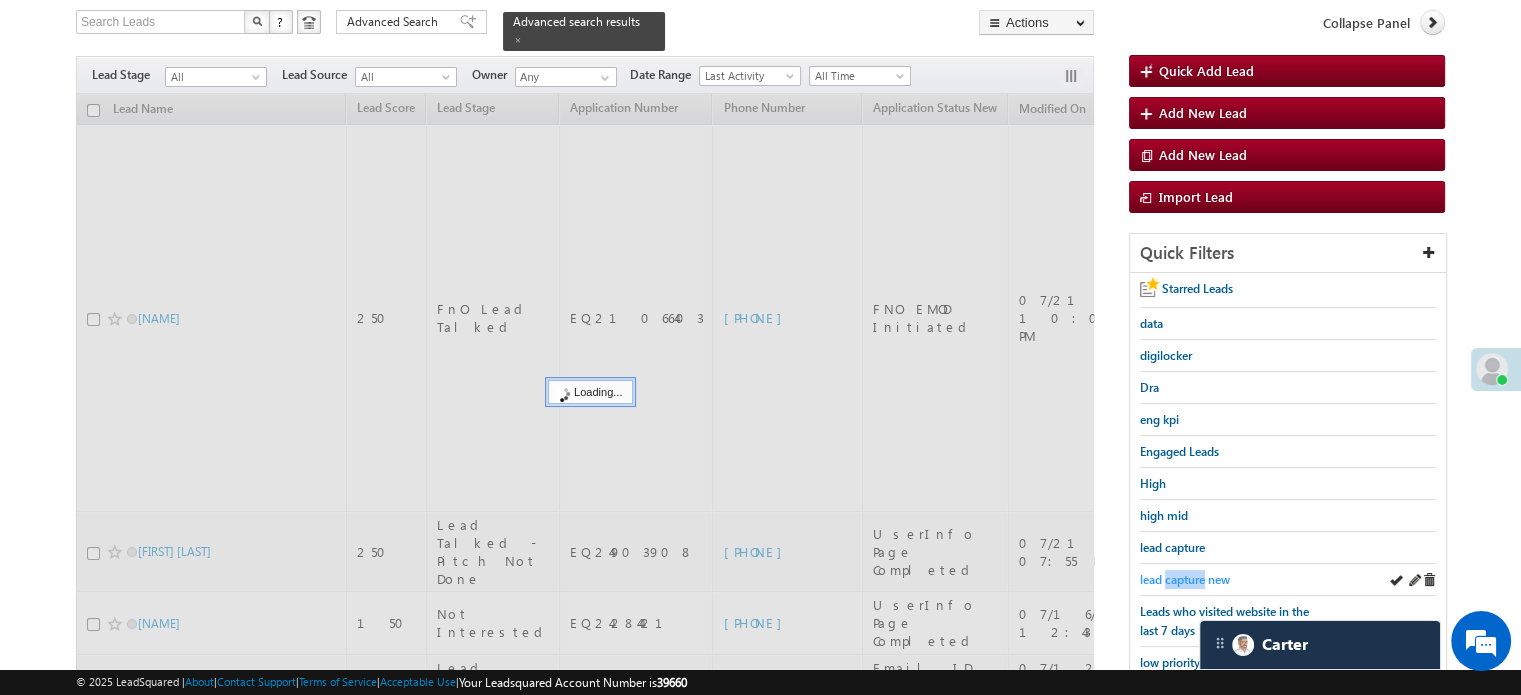 click on "lead capture new" at bounding box center (1185, 579) 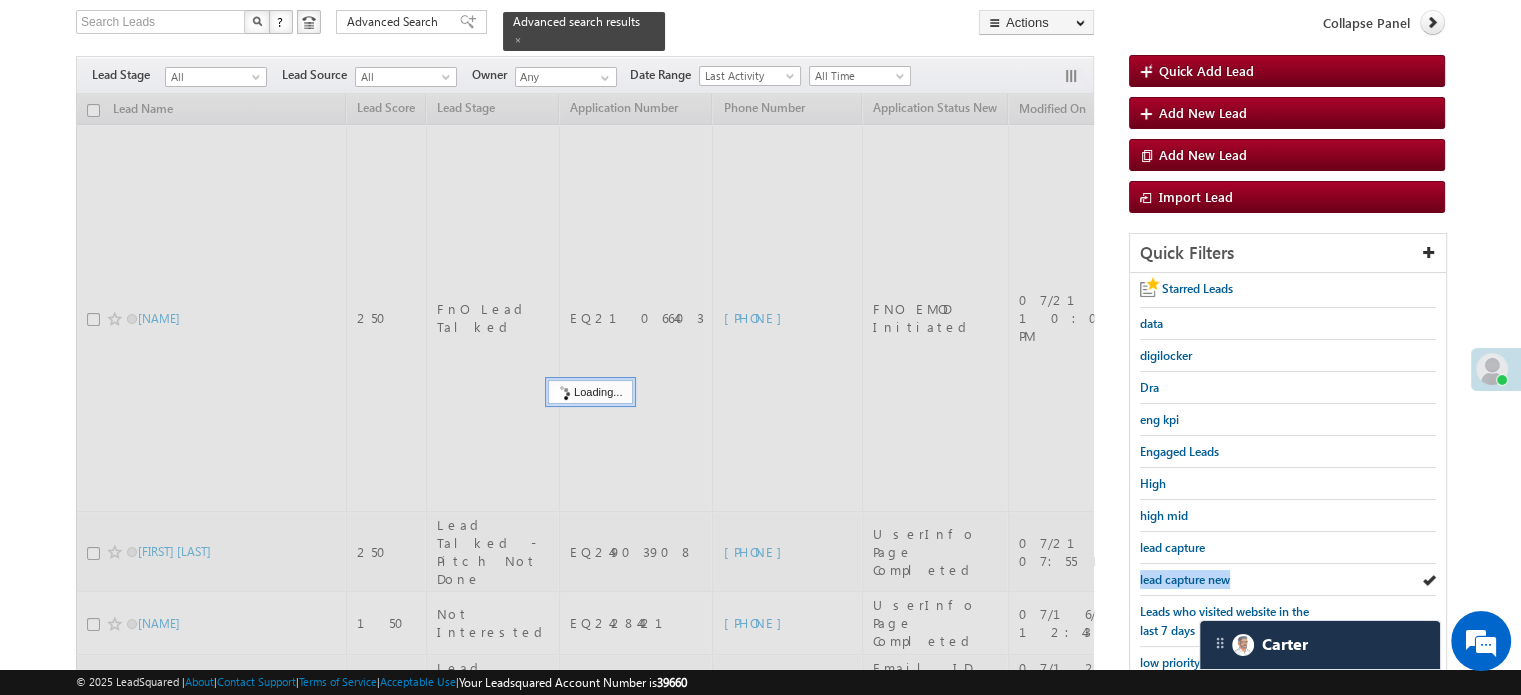 click on "lead capture new" at bounding box center [1185, 579] 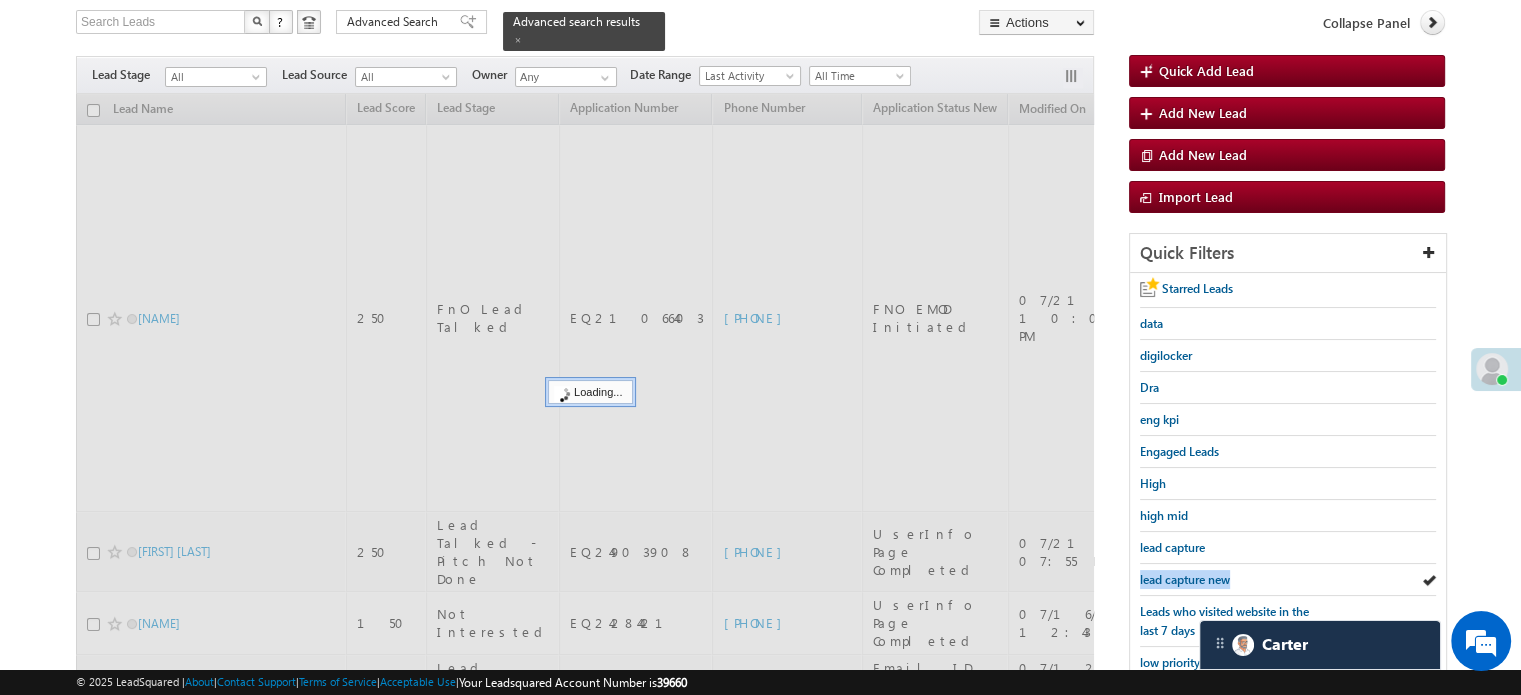 click on "lead capture new" at bounding box center (1185, 579) 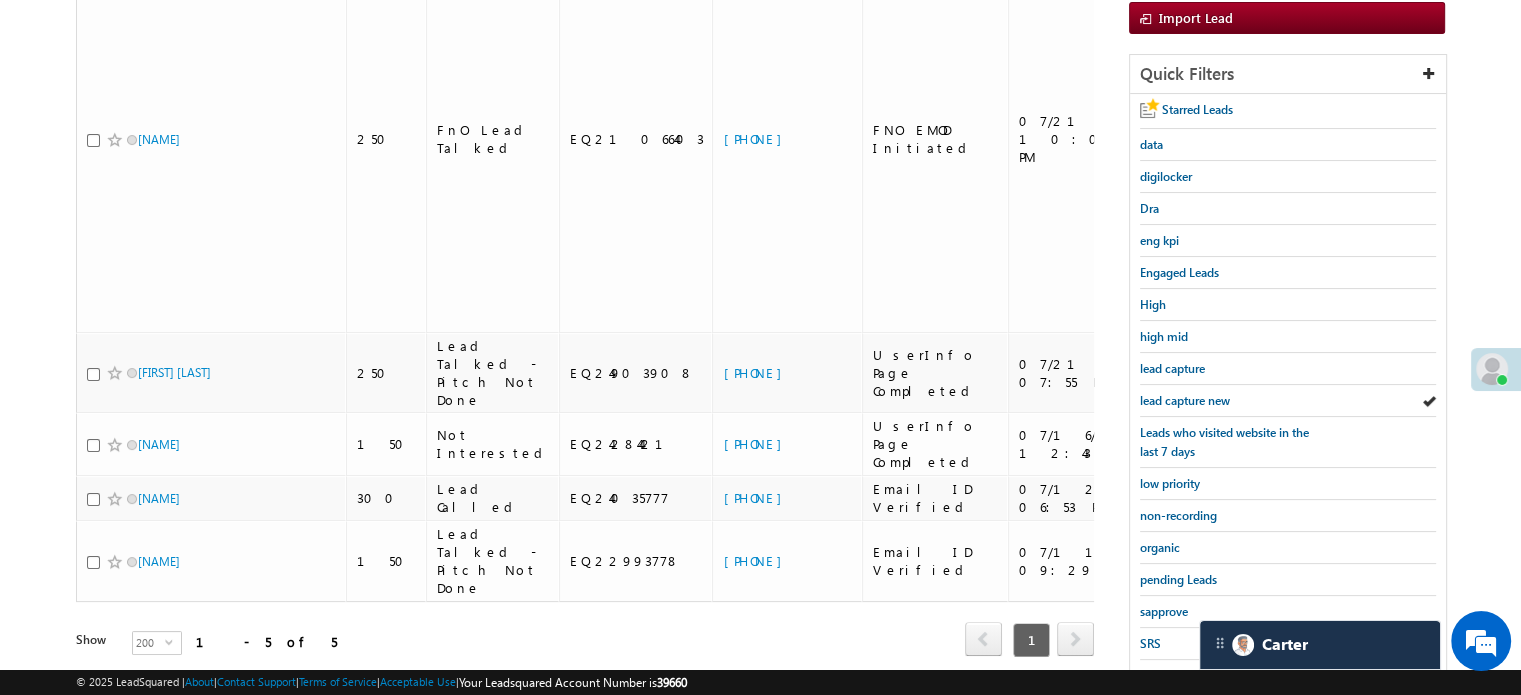 scroll, scrollTop: 429, scrollLeft: 0, axis: vertical 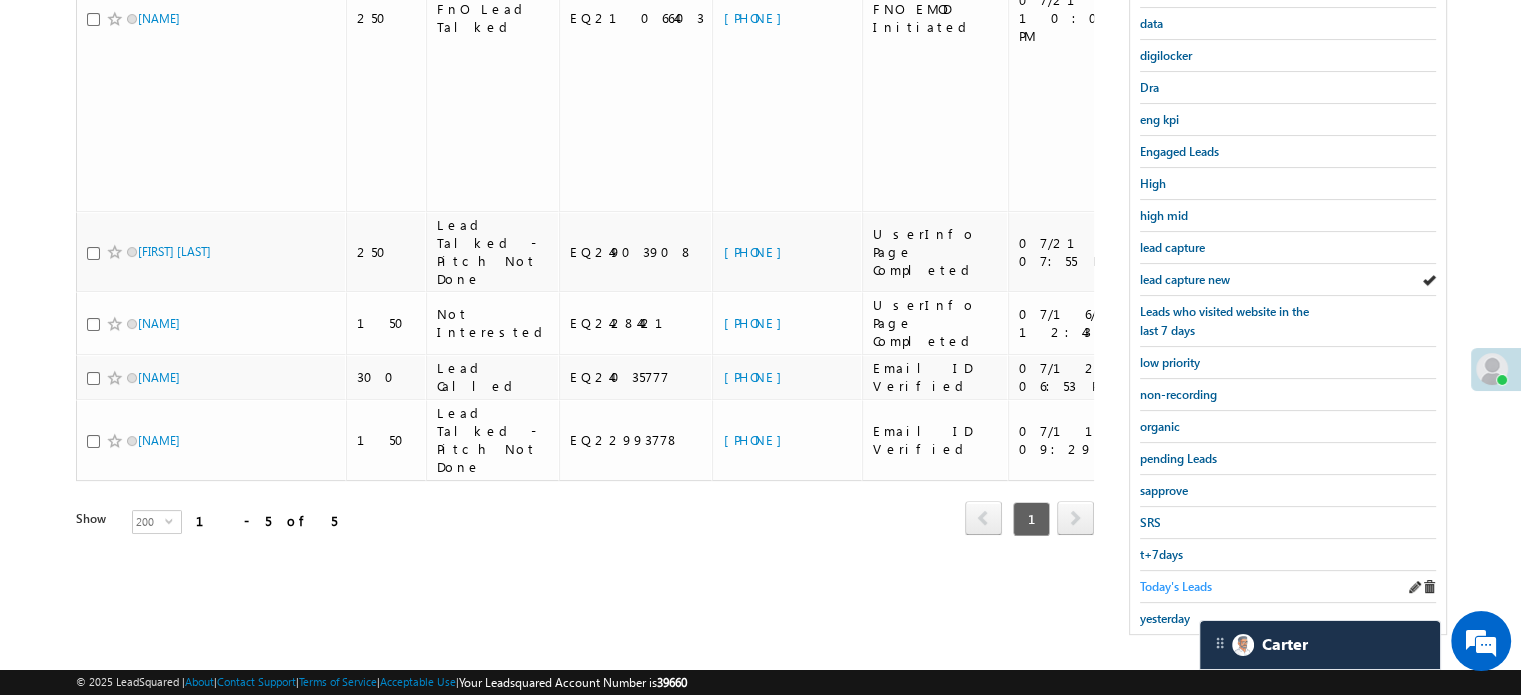 click on "Today's Leads" at bounding box center (1176, 586) 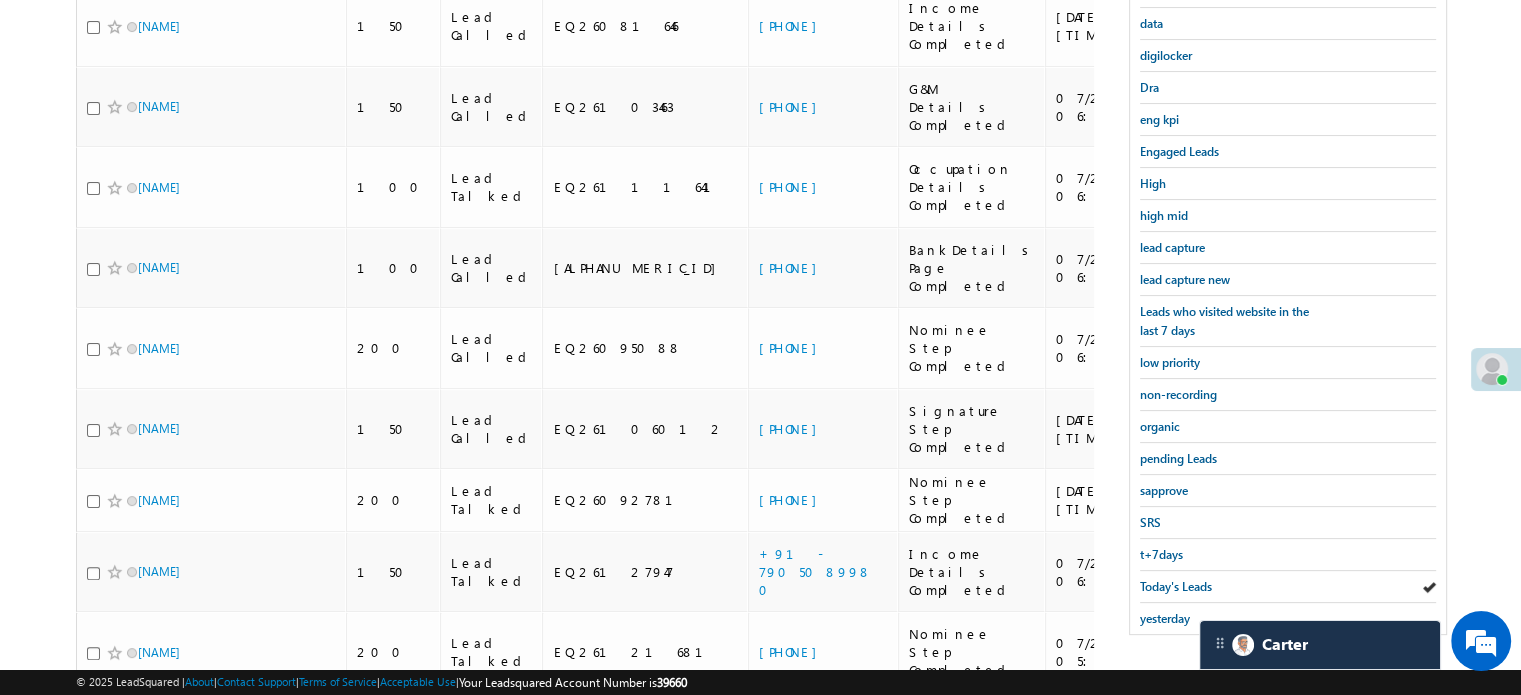 click on "Today's Leads" at bounding box center (1176, 586) 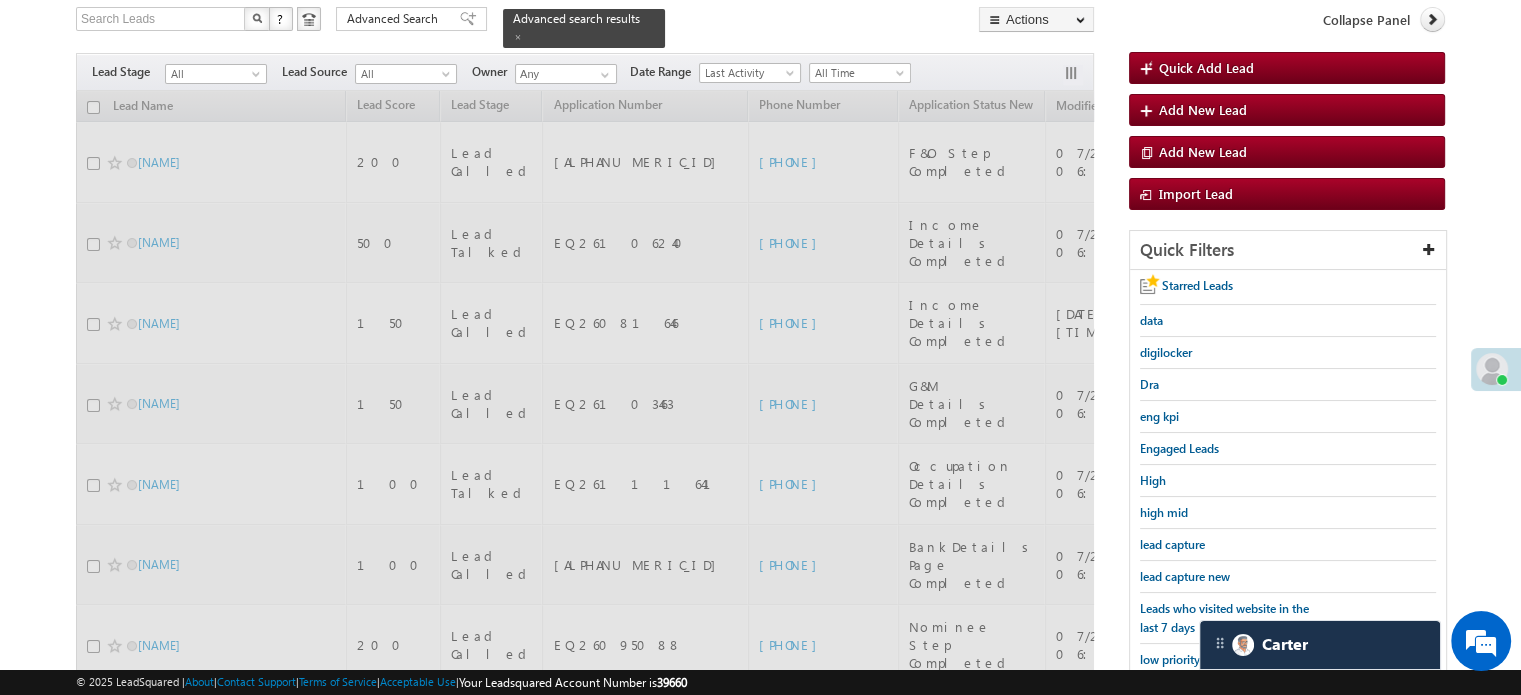 scroll, scrollTop: 129, scrollLeft: 0, axis: vertical 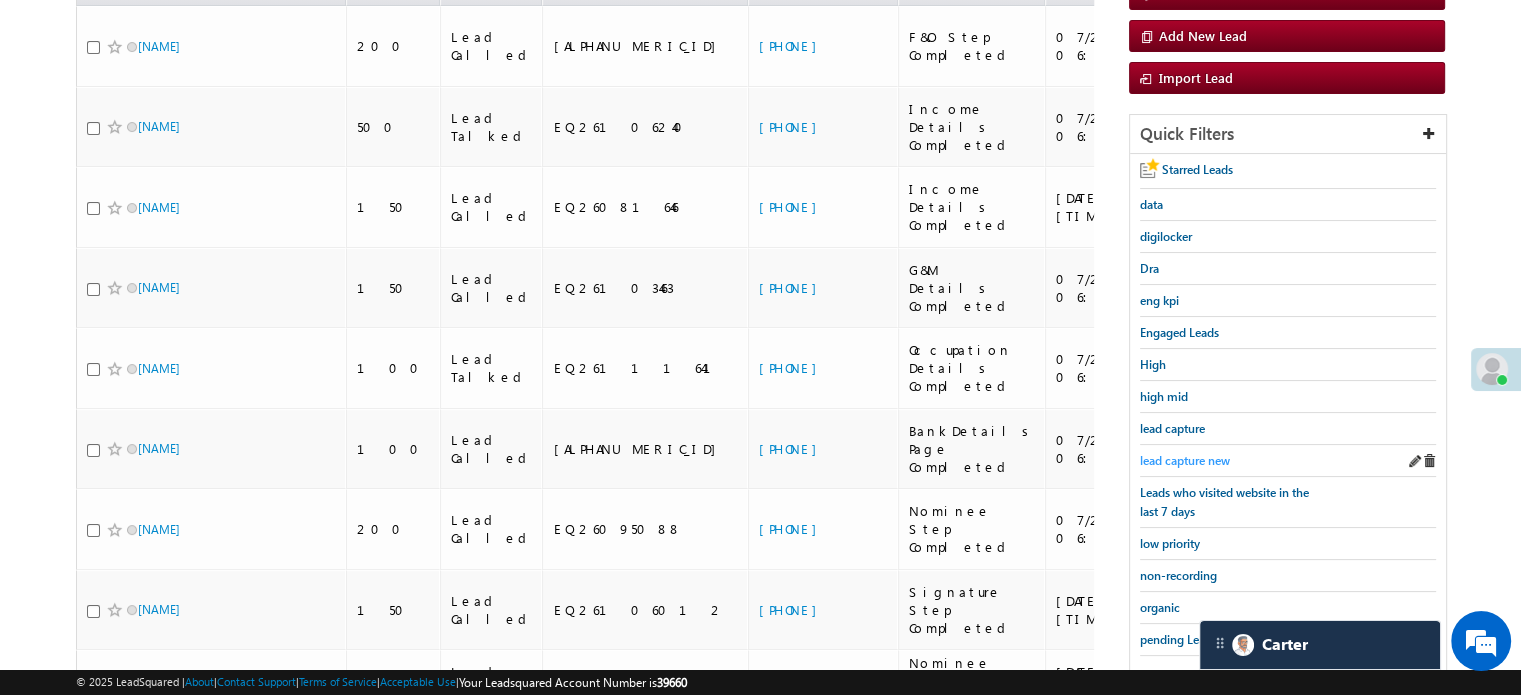 click on "lead capture new" at bounding box center (1185, 460) 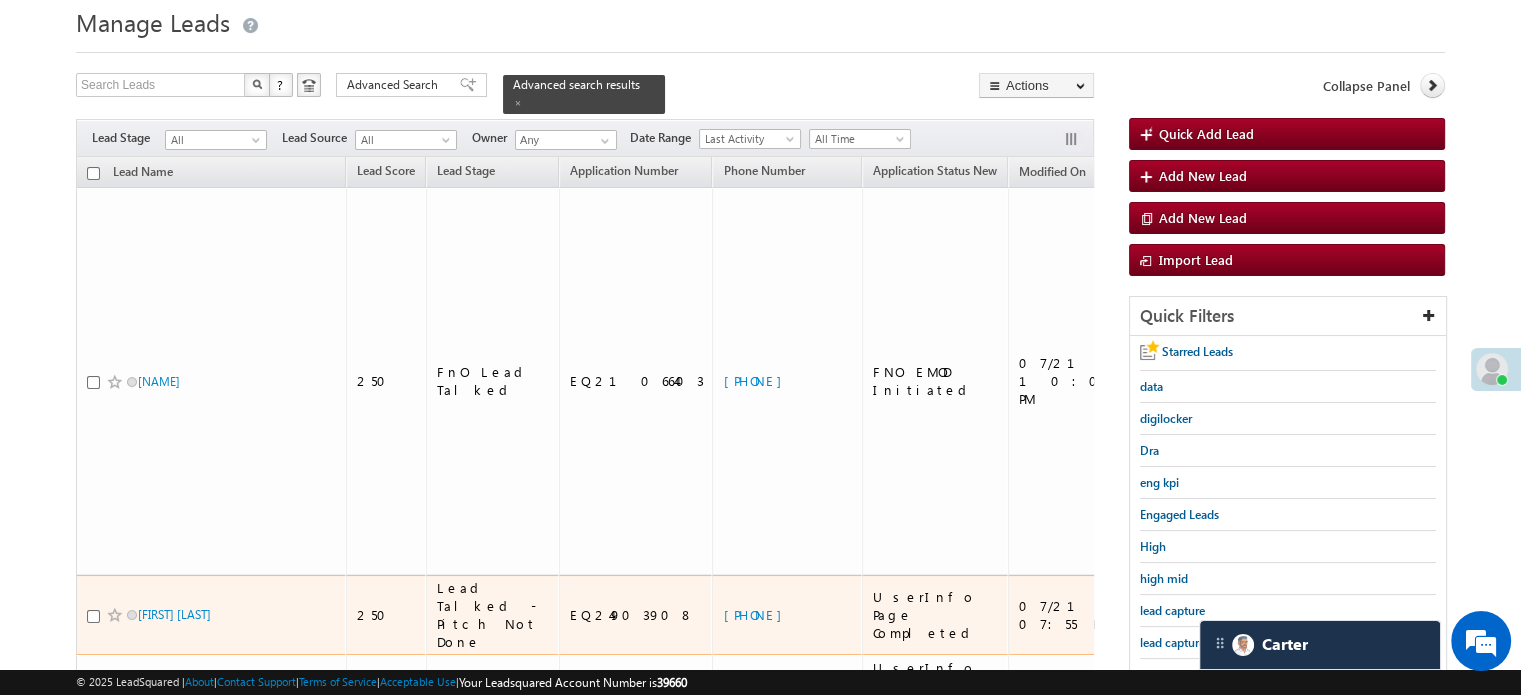 scroll, scrollTop: 100, scrollLeft: 0, axis: vertical 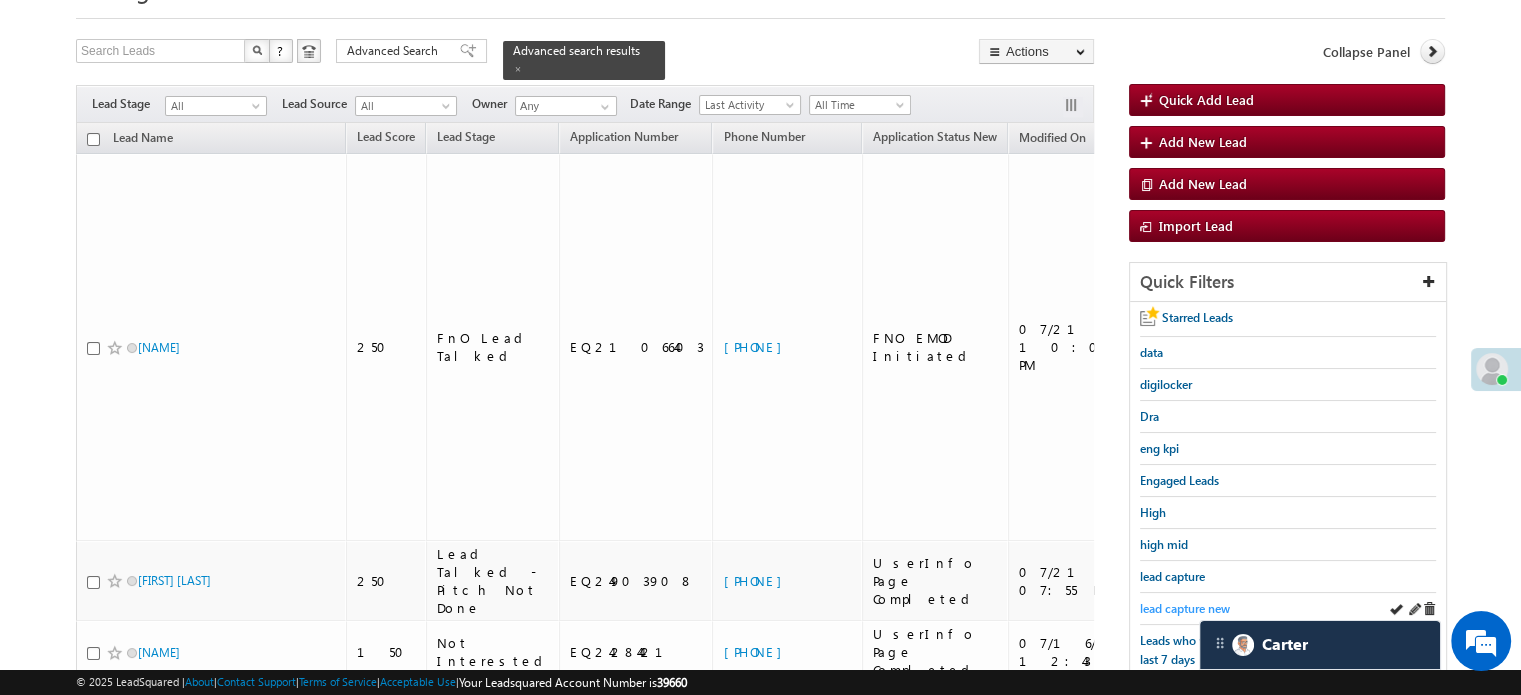 click on "lead capture new" at bounding box center [1185, 608] 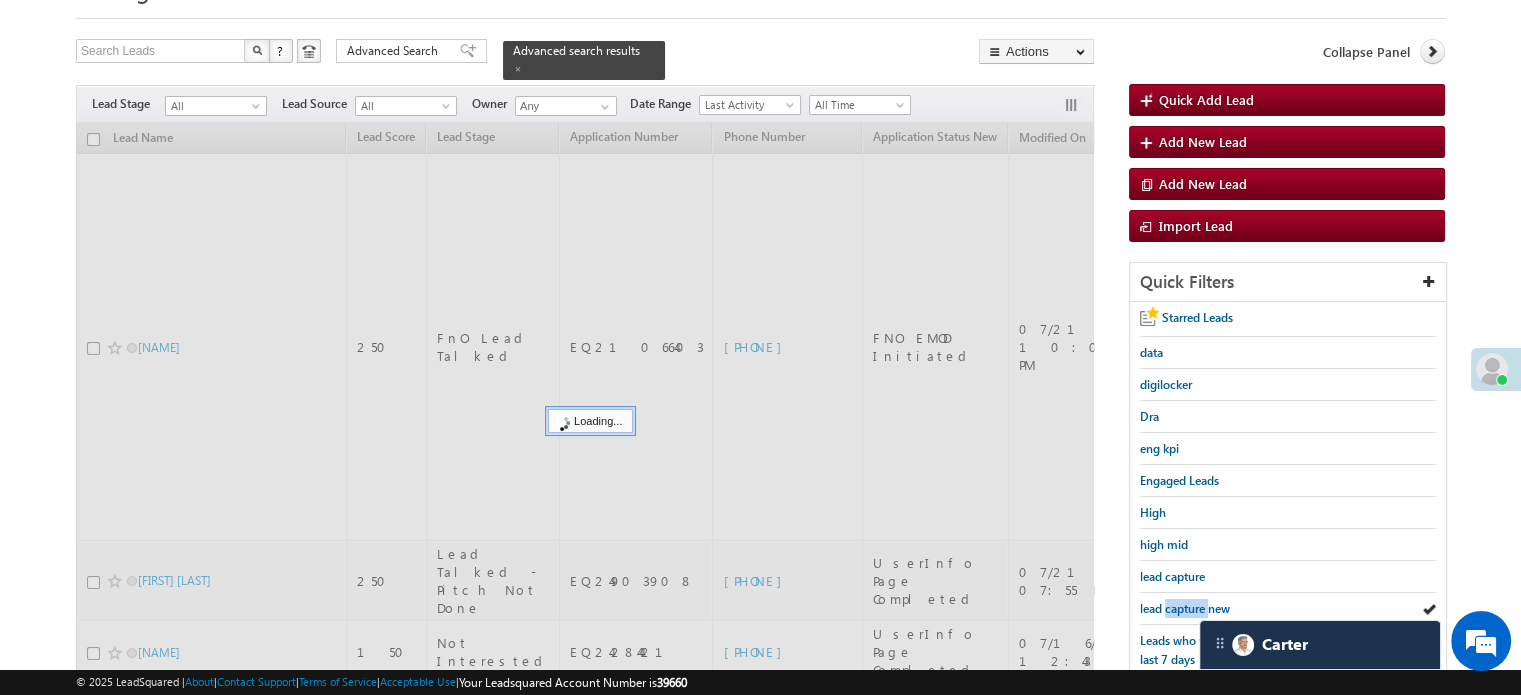 click on "lead capture new" at bounding box center (1185, 608) 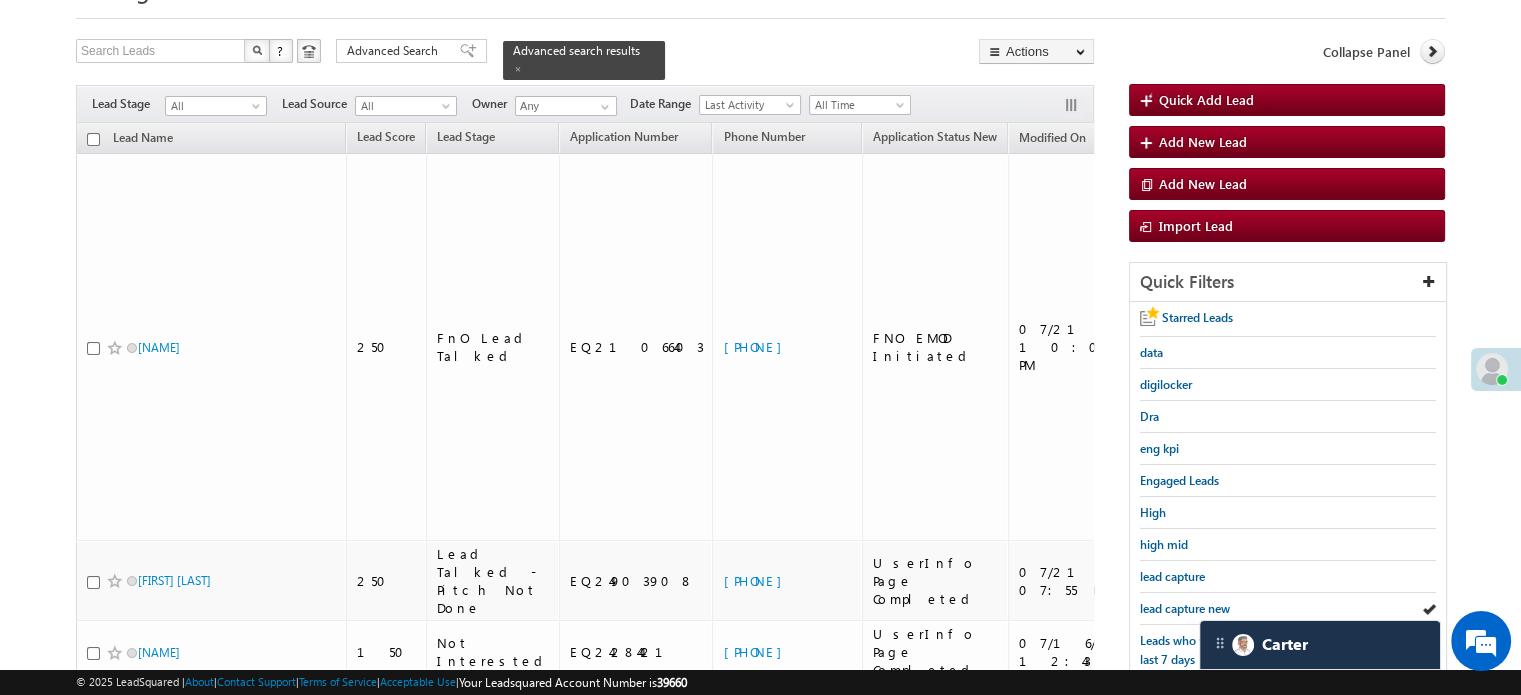 click on "lead capture new" at bounding box center (1185, 608) 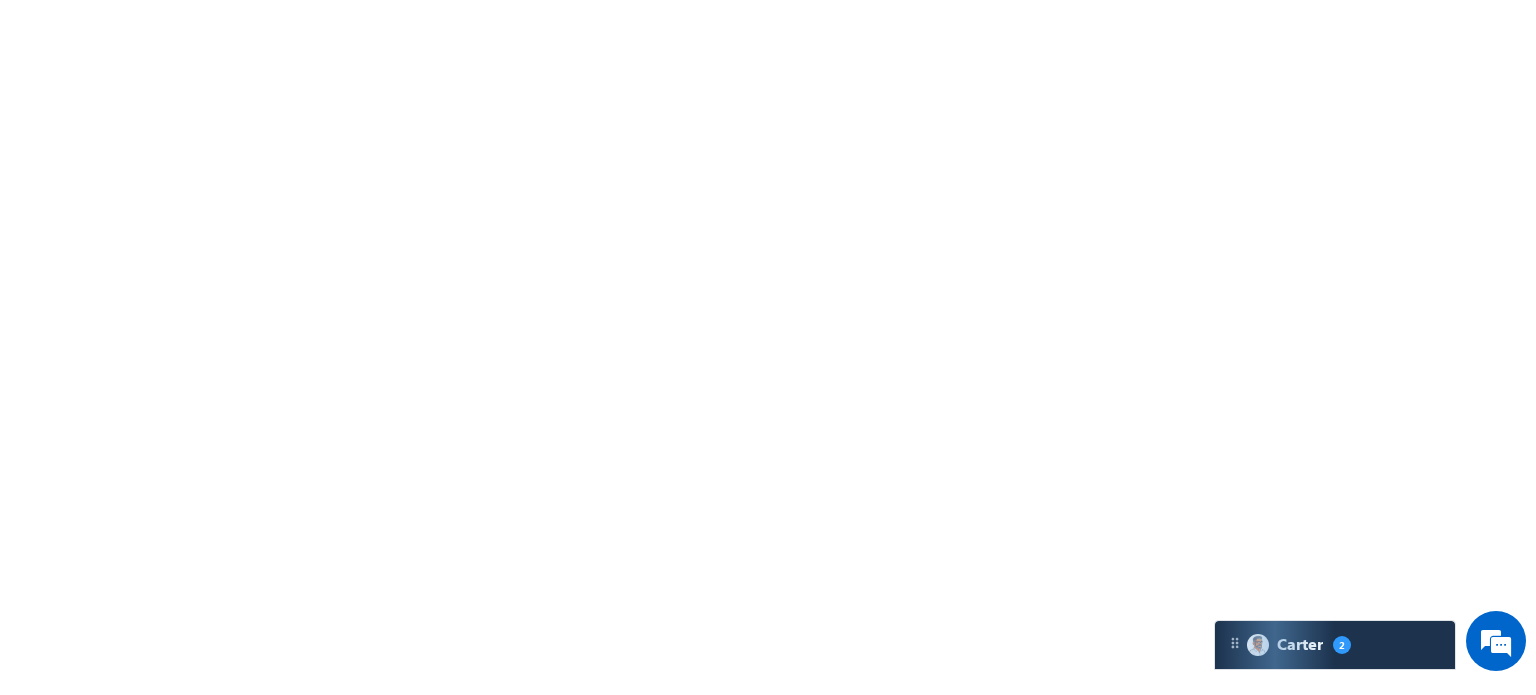 scroll, scrollTop: 0, scrollLeft: 0, axis: both 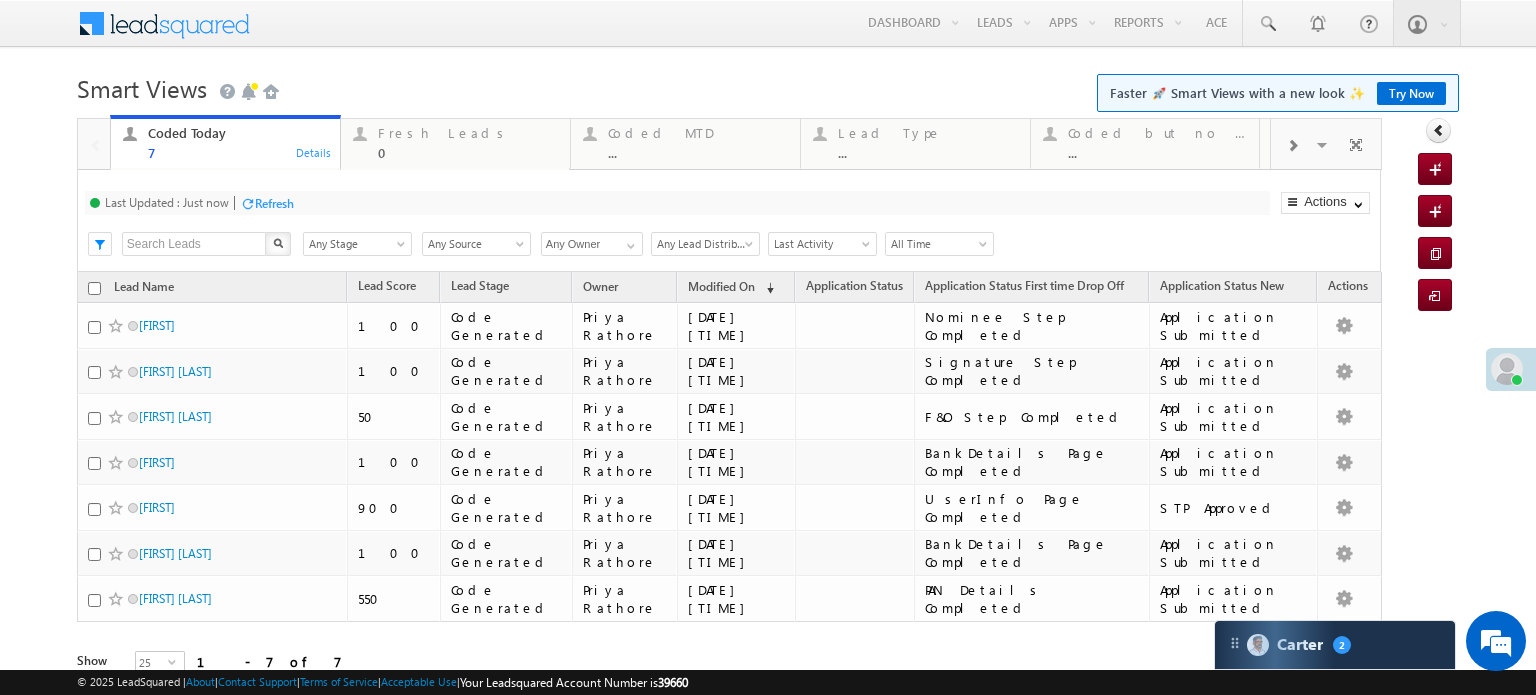 click on "Refresh" at bounding box center (274, 203) 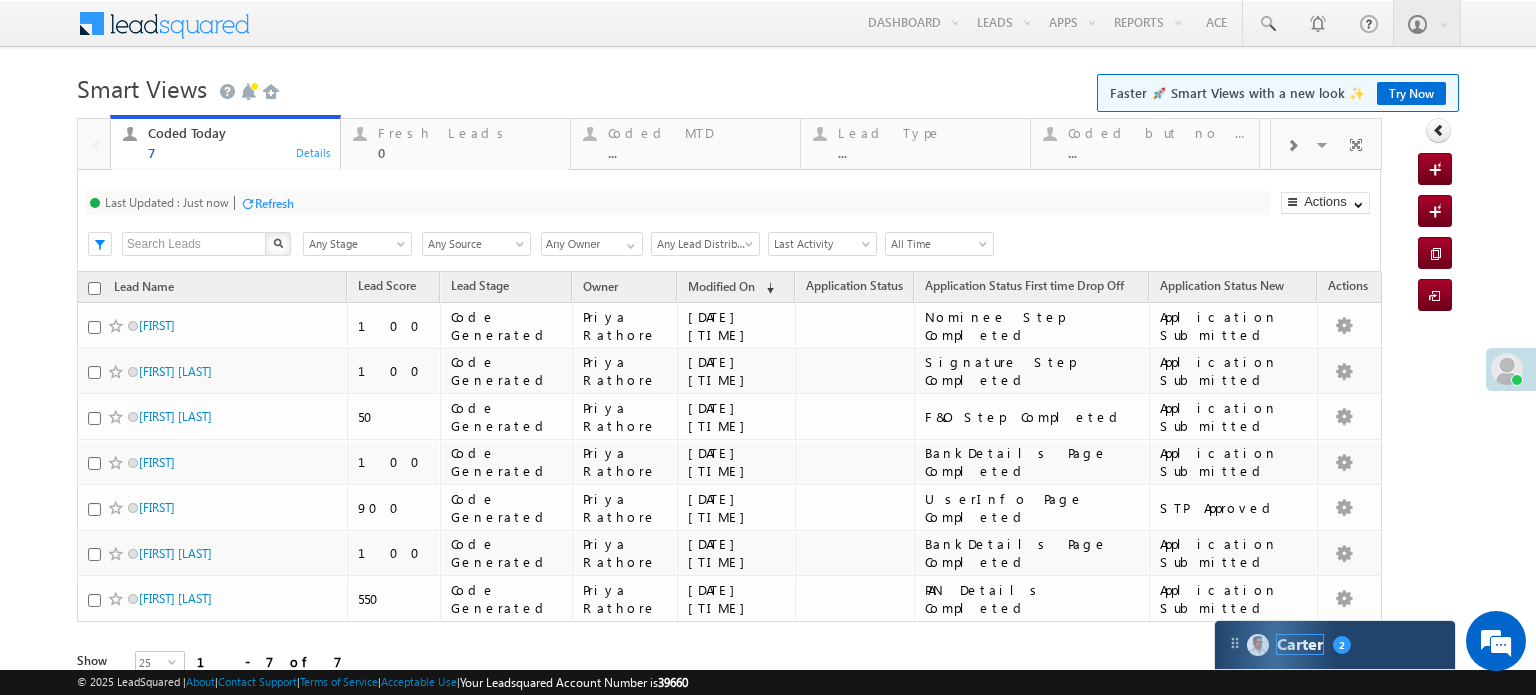 click on "Carter" at bounding box center [1300, 644] 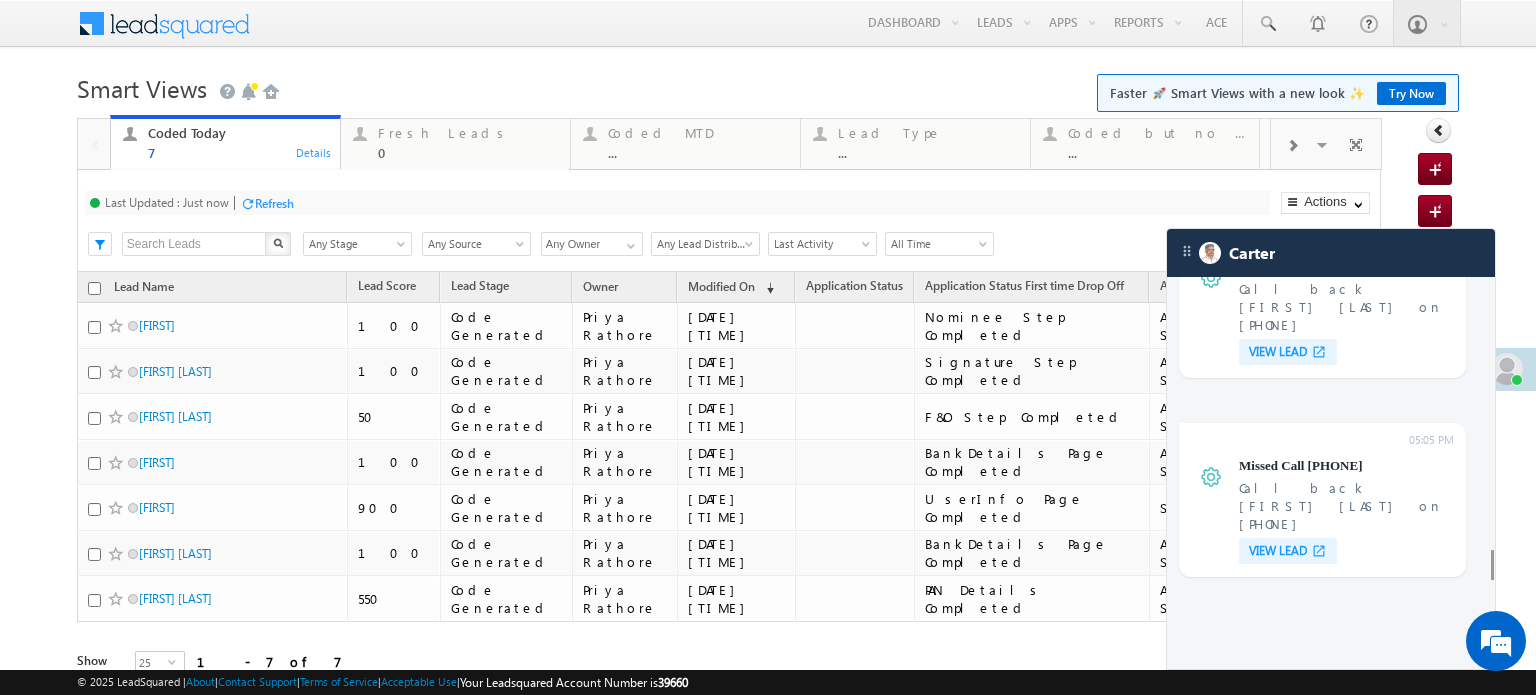 scroll, scrollTop: 8038, scrollLeft: 0, axis: vertical 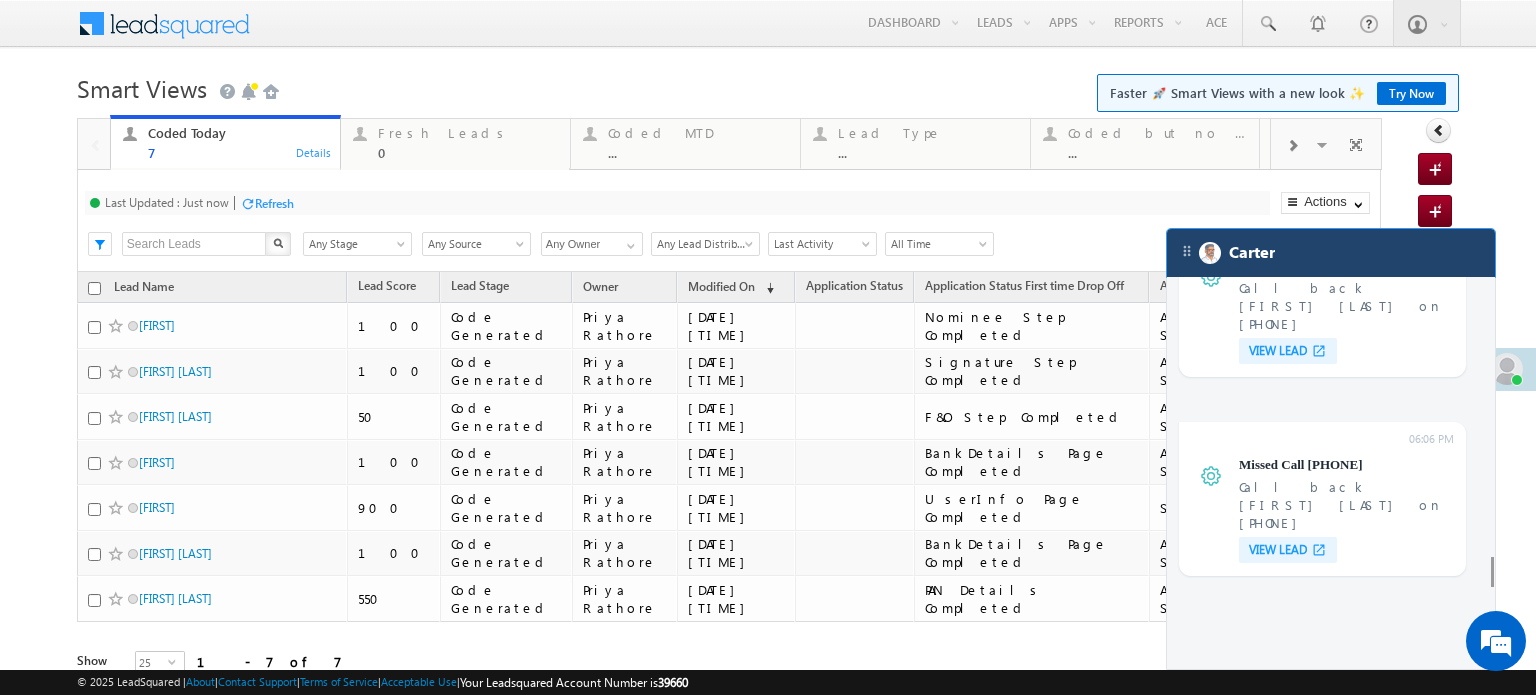 click on "Carter" at bounding box center [1331, 253] 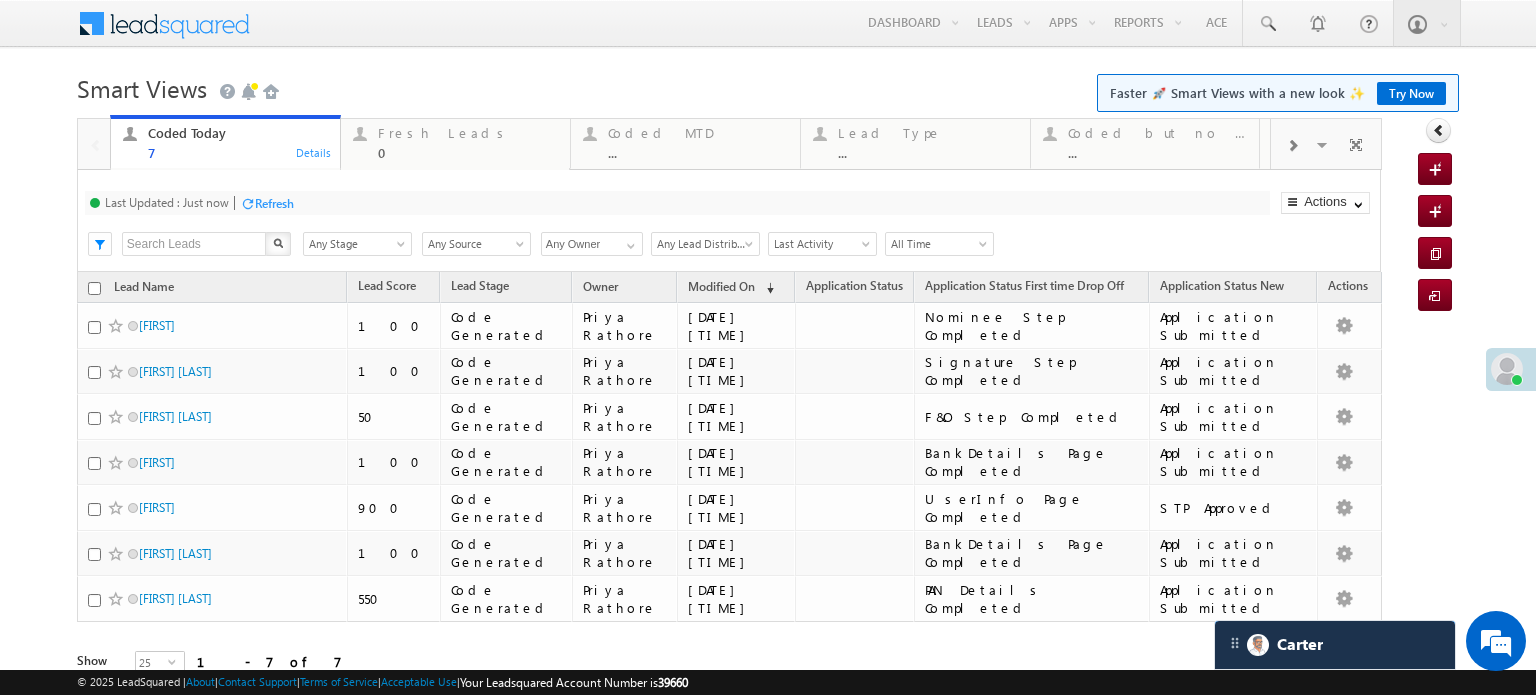scroll, scrollTop: 9406, scrollLeft: 0, axis: vertical 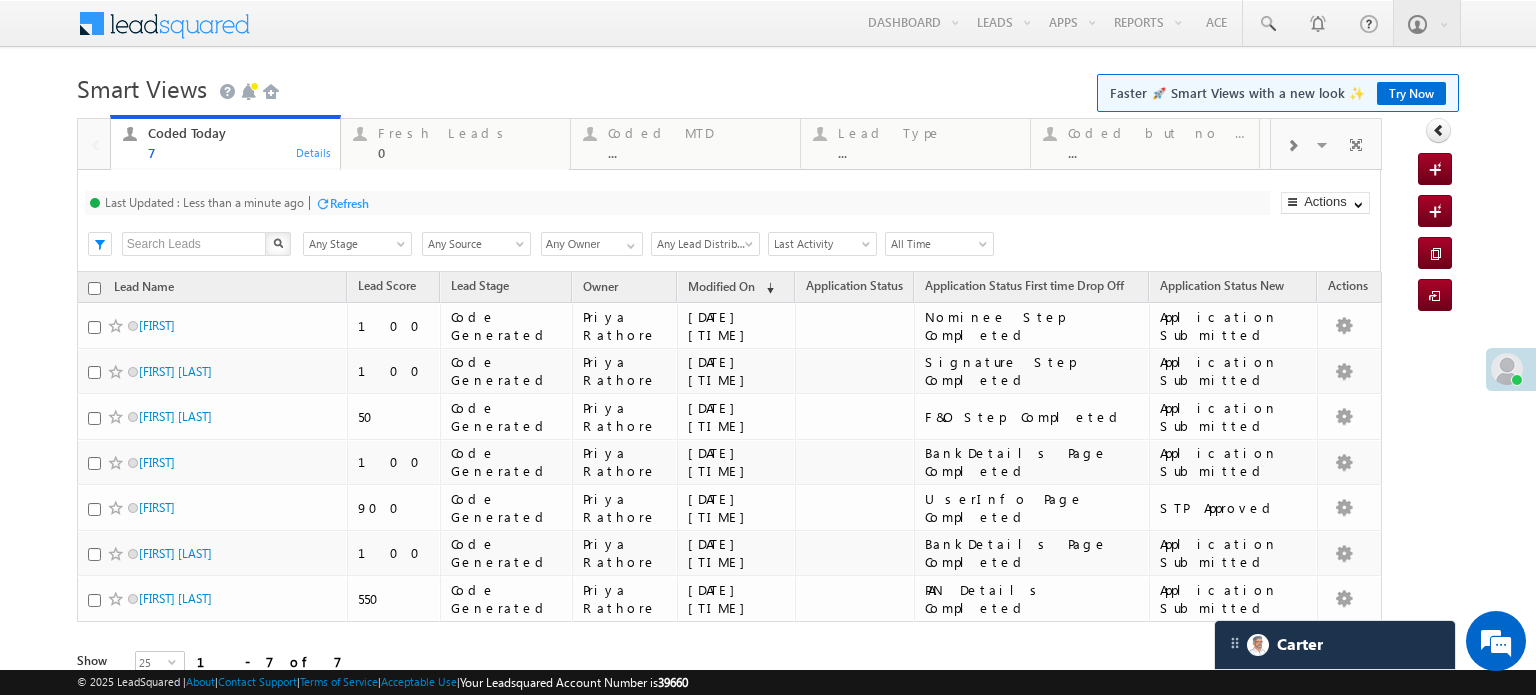 click on "Last Updated : Less than a minute ago Refresh Refreshing..." at bounding box center [677, 203] 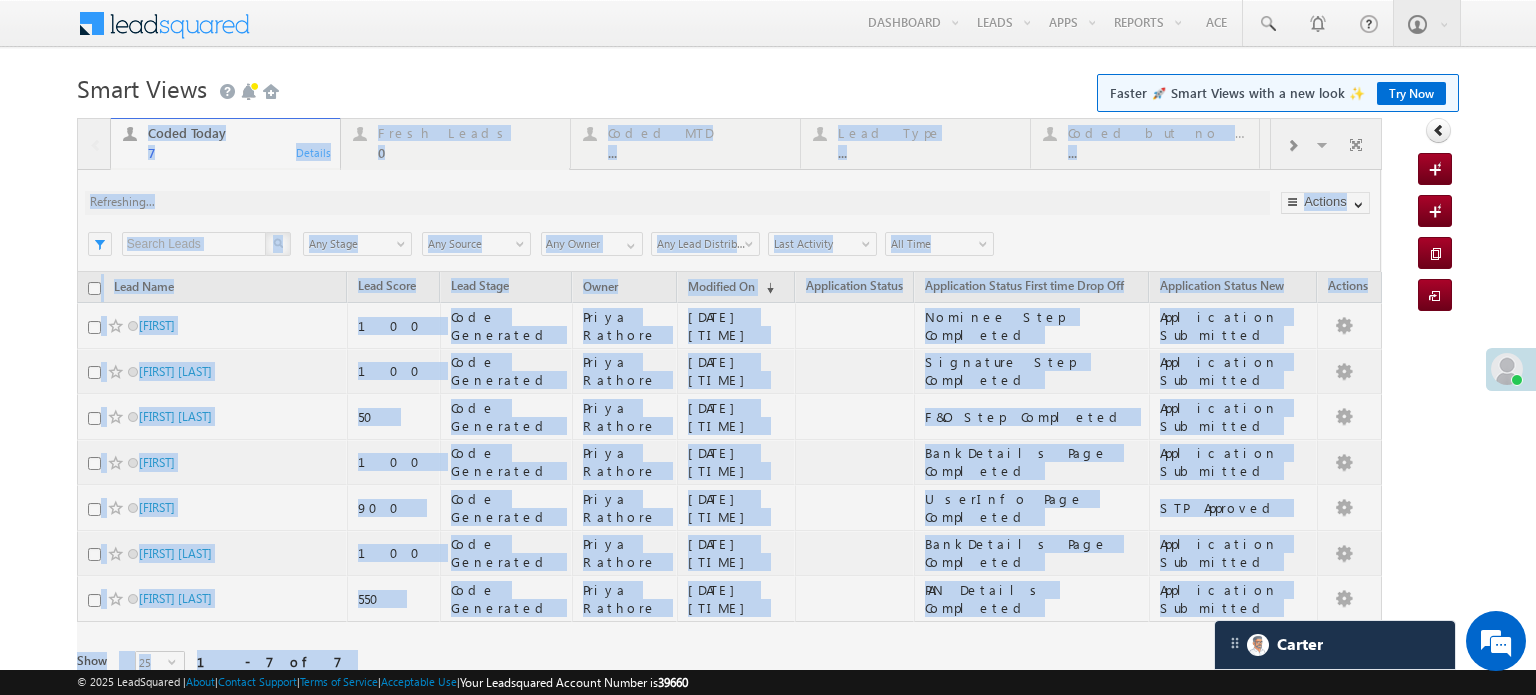 click at bounding box center (729, 425) 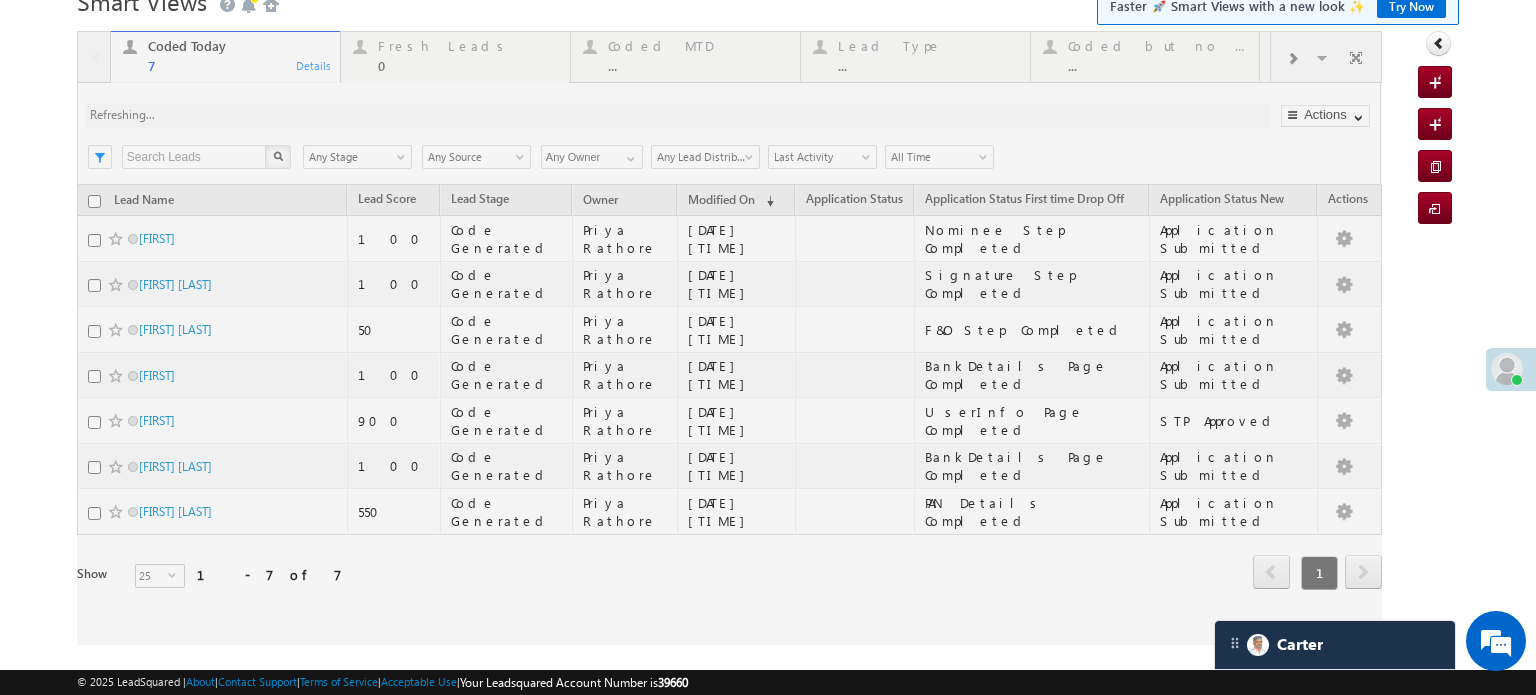 scroll, scrollTop: 0, scrollLeft: 0, axis: both 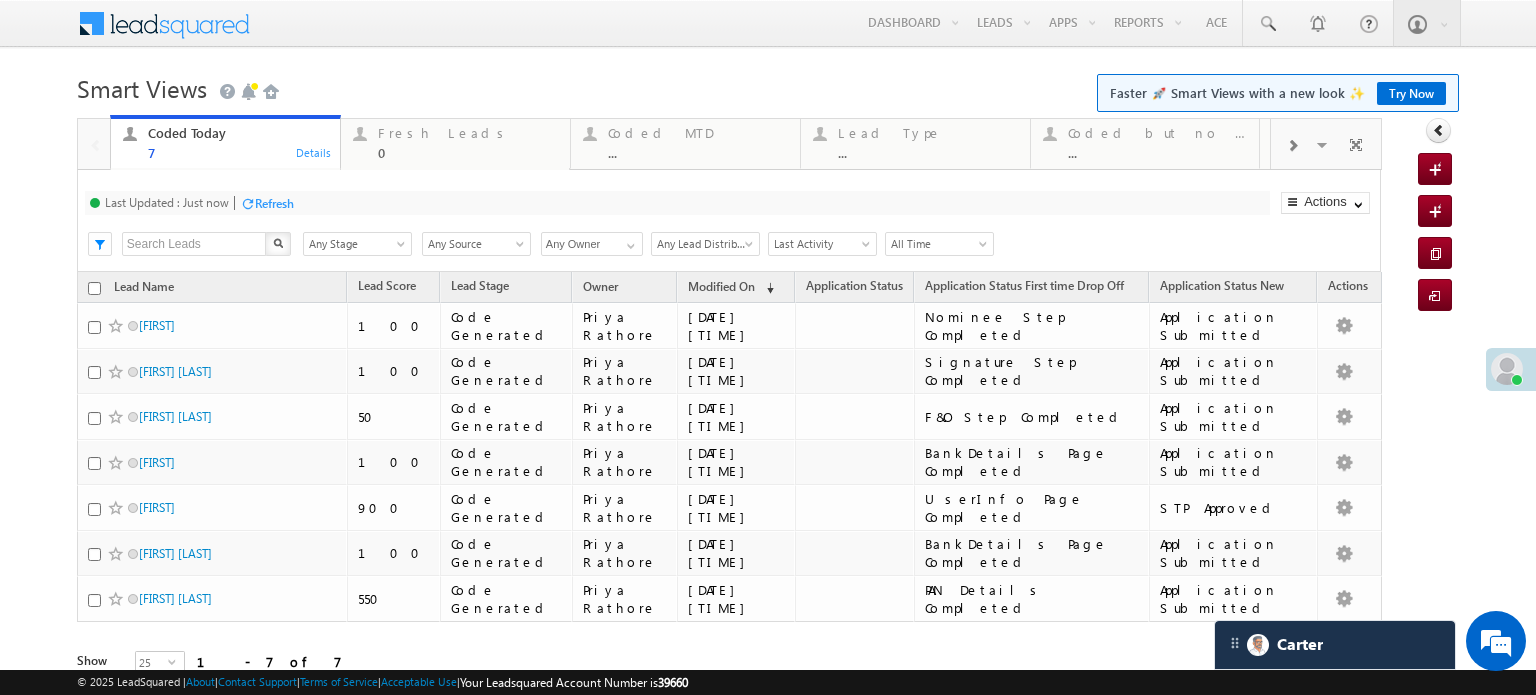 click on "Refresh" at bounding box center [274, 203] 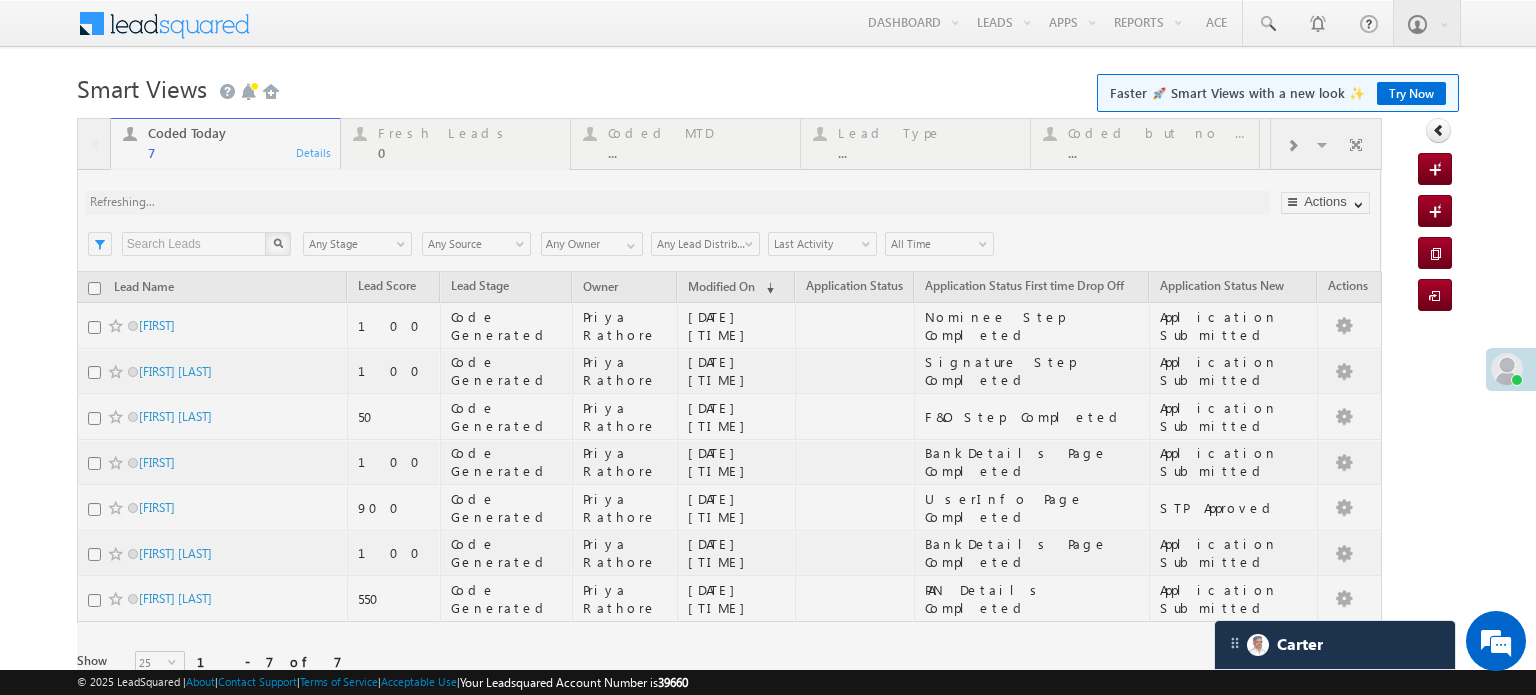 click at bounding box center [729, 425] 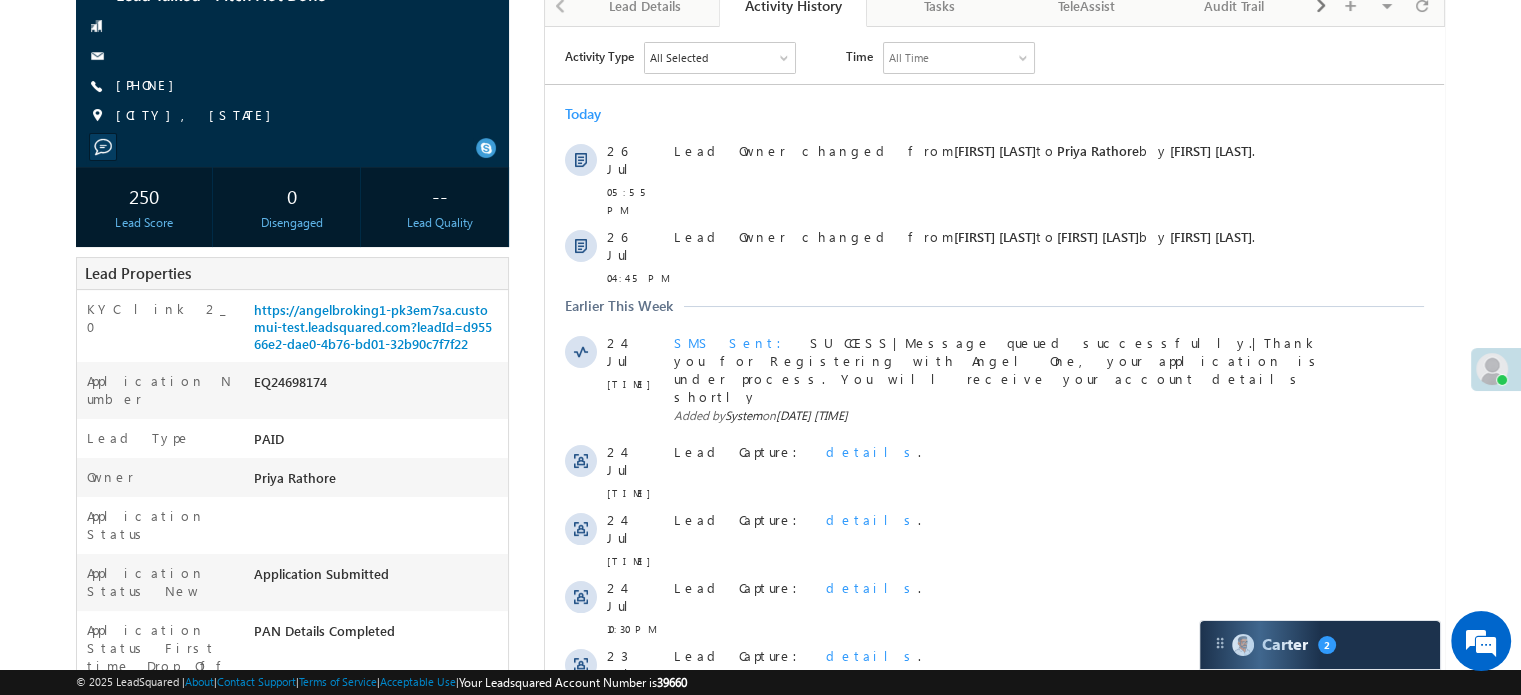 scroll, scrollTop: 200, scrollLeft: 0, axis: vertical 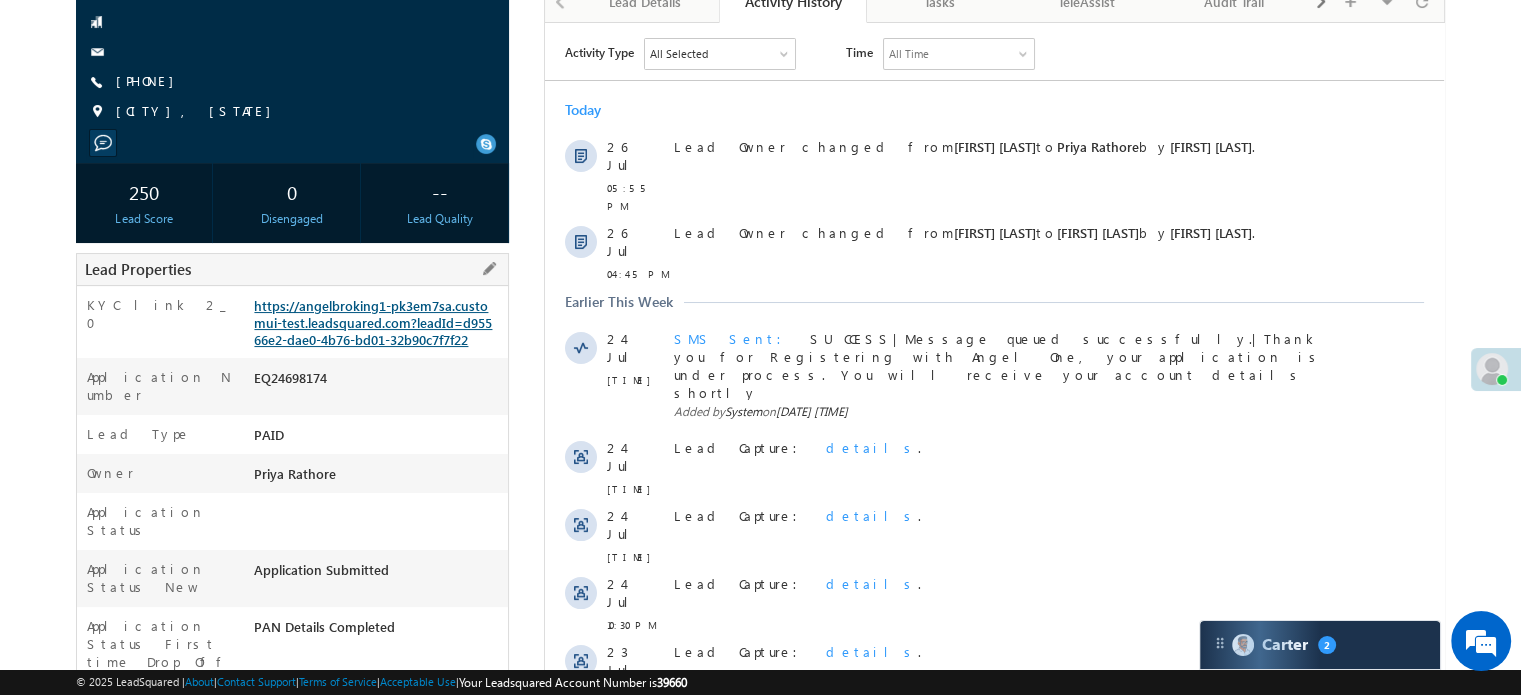click on "https://angelbroking1-pk3em7sa.customui-test.leadsquared.com?leadId=d95566e2-dae0-4b76-bd01-32b90c7f7f22" at bounding box center [373, 322] 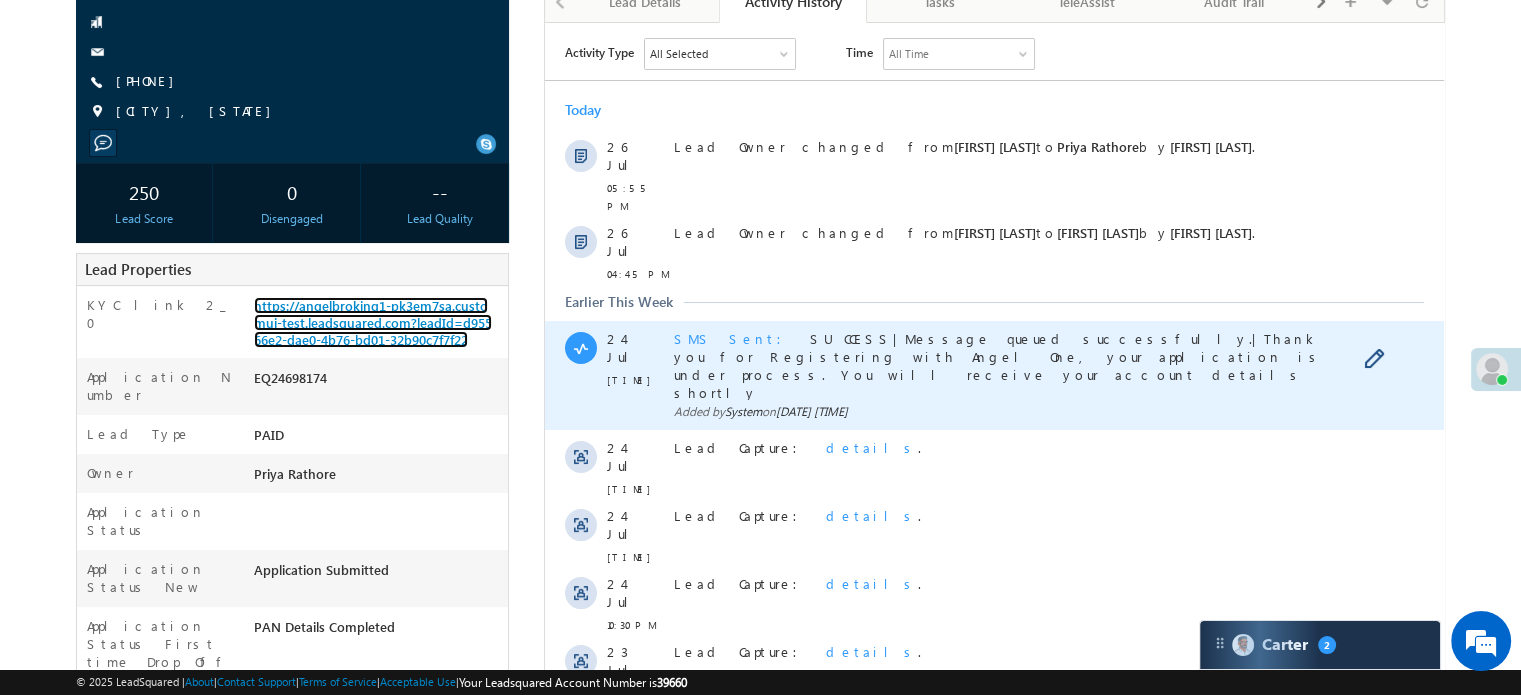 scroll, scrollTop: 0, scrollLeft: 0, axis: both 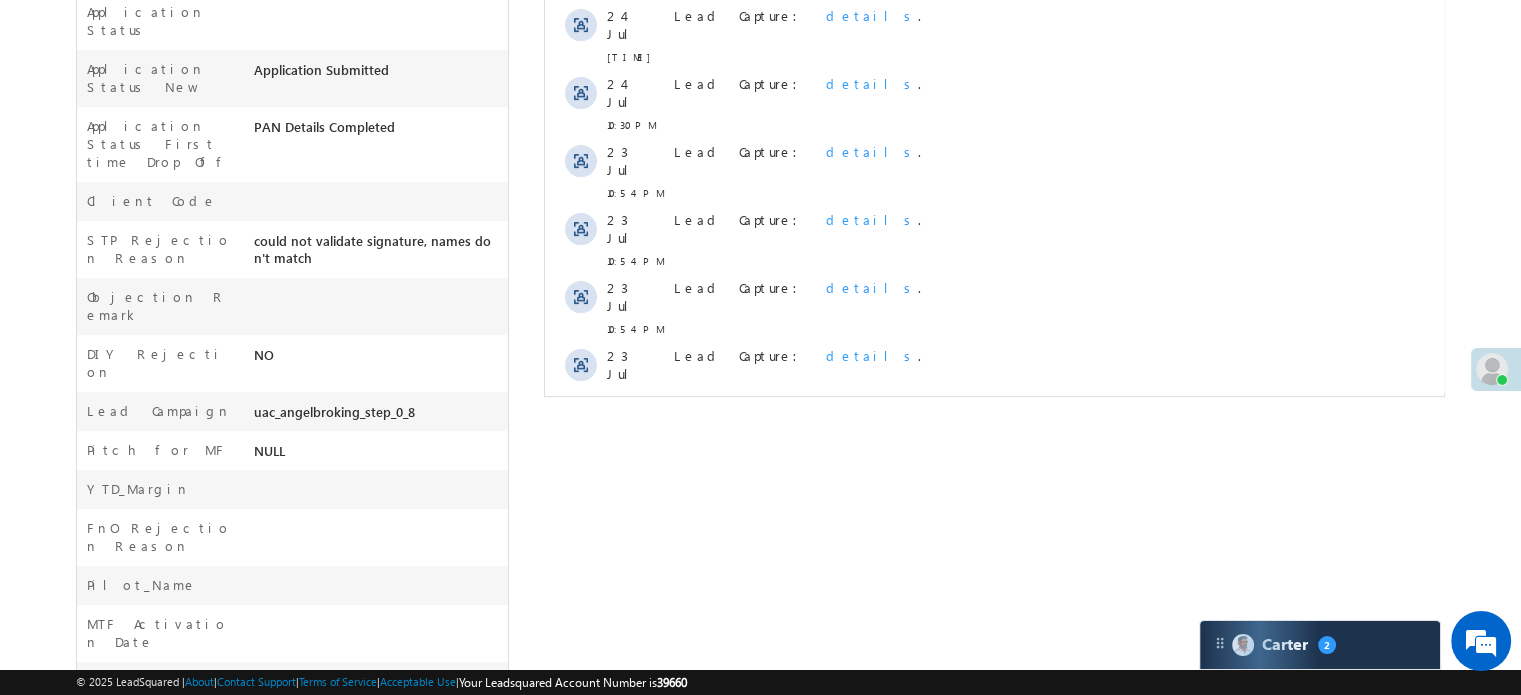 click on "Show More" at bounding box center (994, 441) 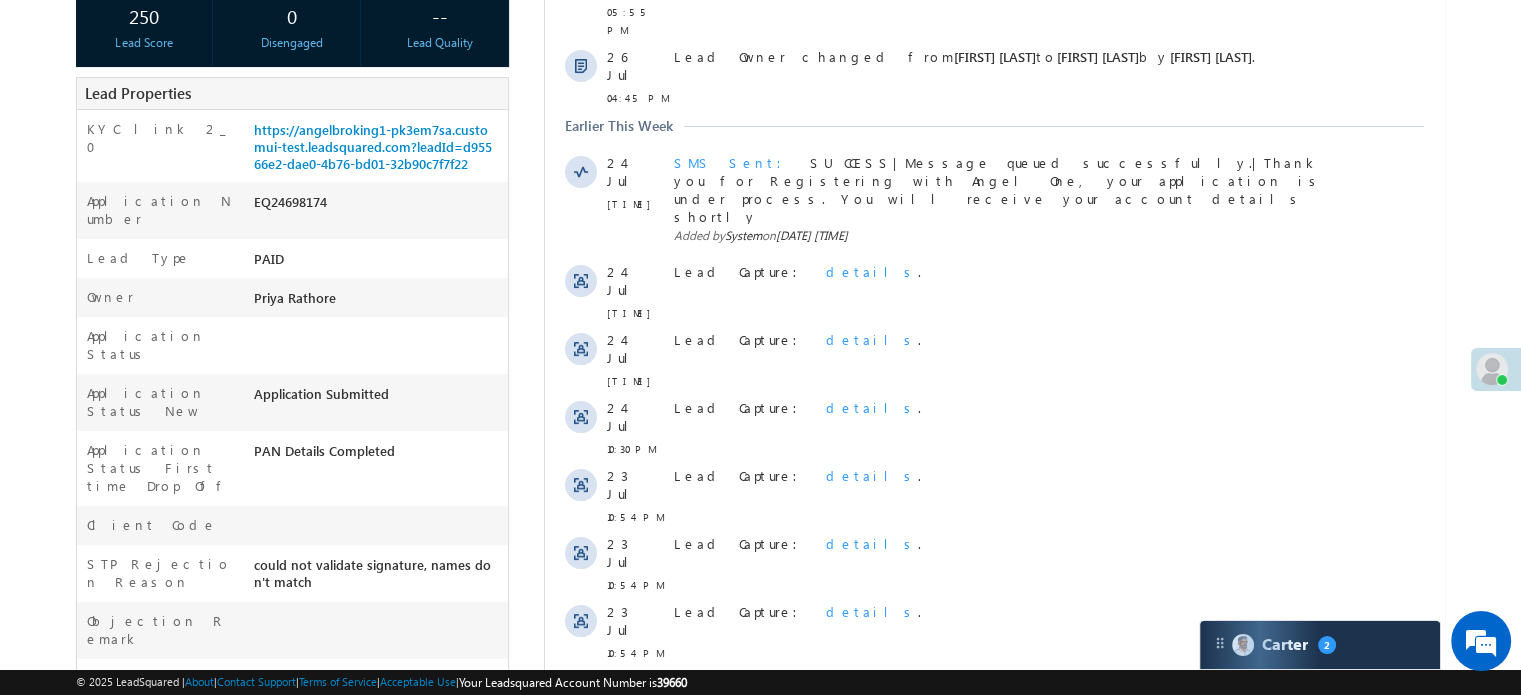 scroll, scrollTop: 0, scrollLeft: 0, axis: both 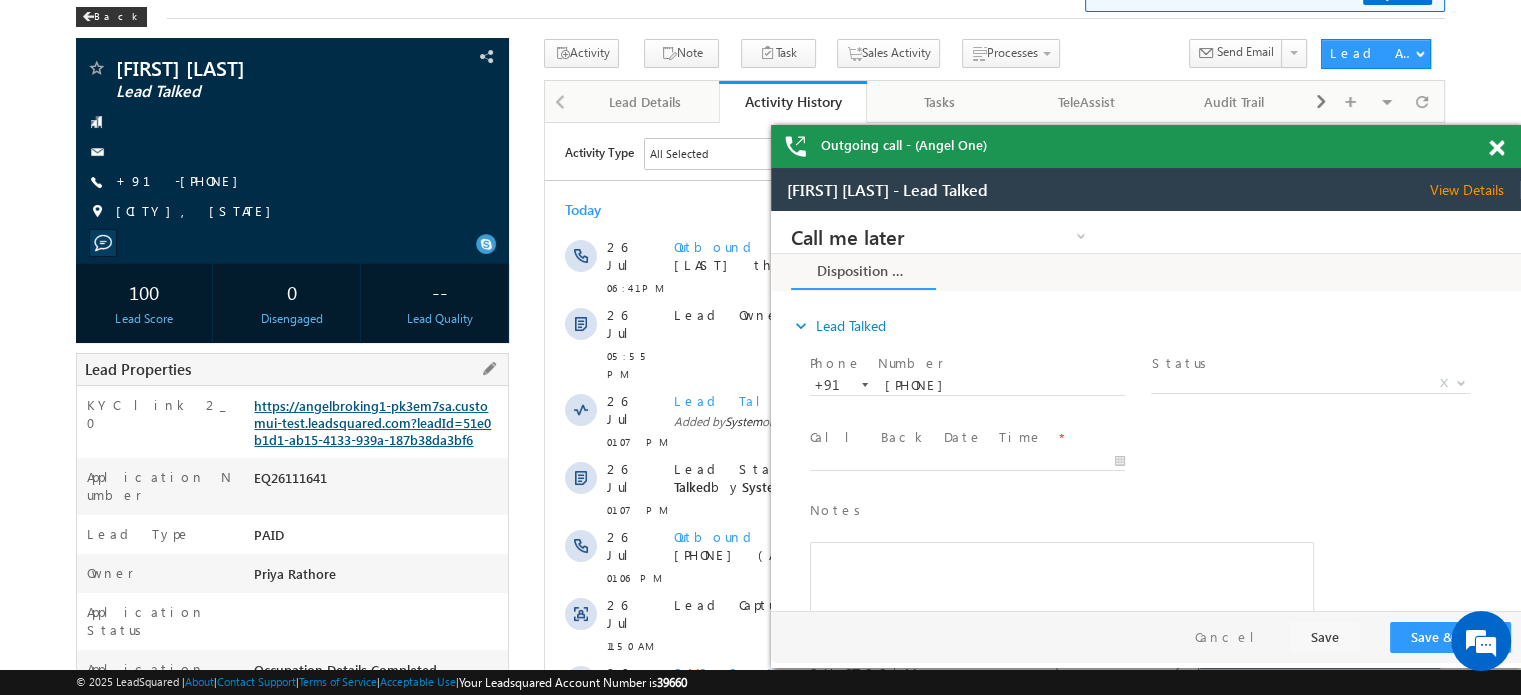 click on "https://angelbroking1-pk3em7sa.customui-test.leadsquared.com?leadId=51e0b1d1-ab15-4133-939a-187b38da3bf6" at bounding box center (372, 422) 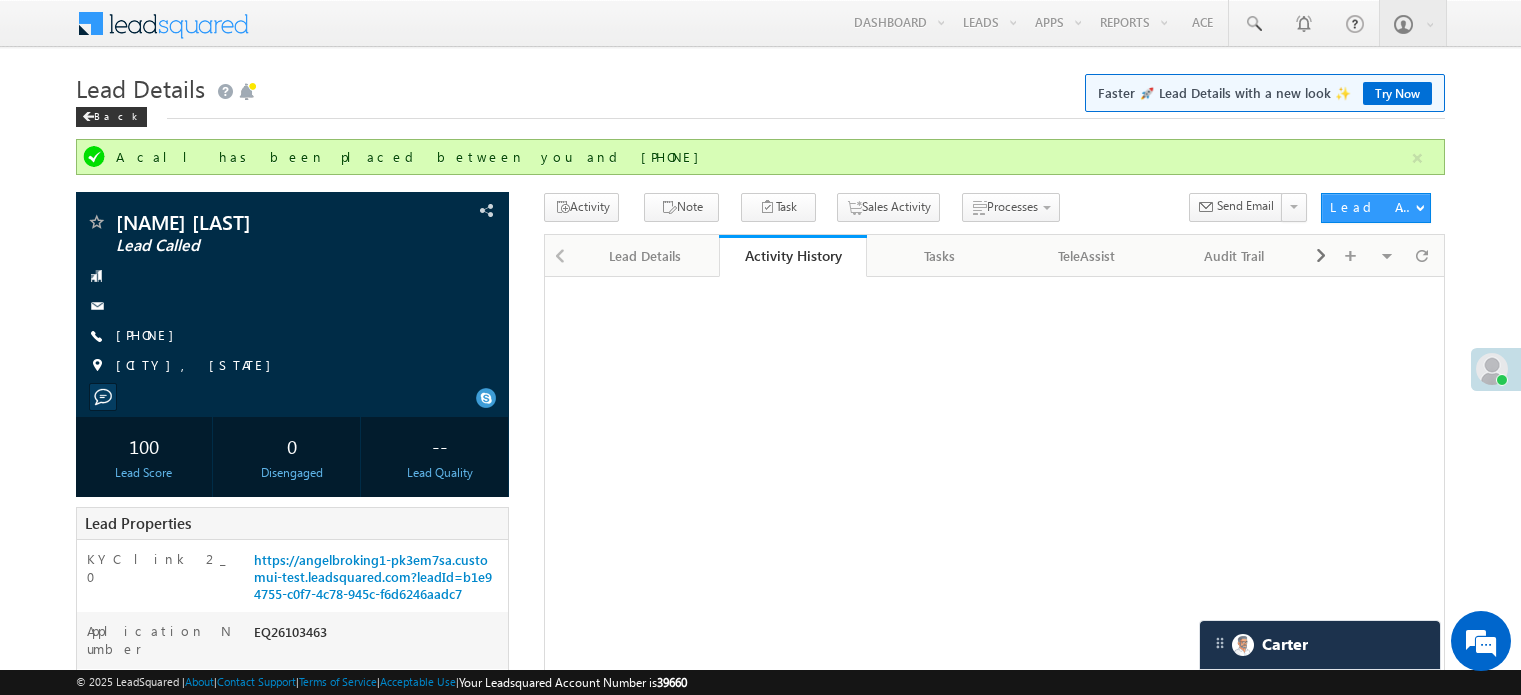 scroll, scrollTop: 100, scrollLeft: 0, axis: vertical 